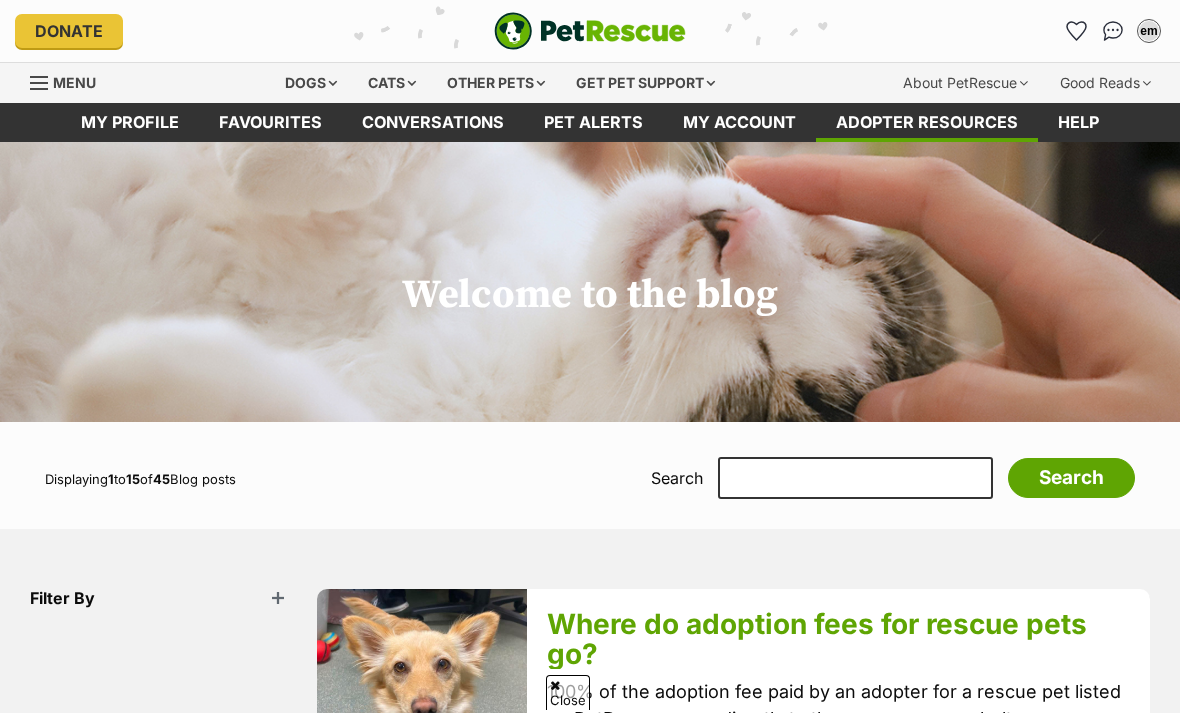 scroll, scrollTop: 107, scrollLeft: 0, axis: vertical 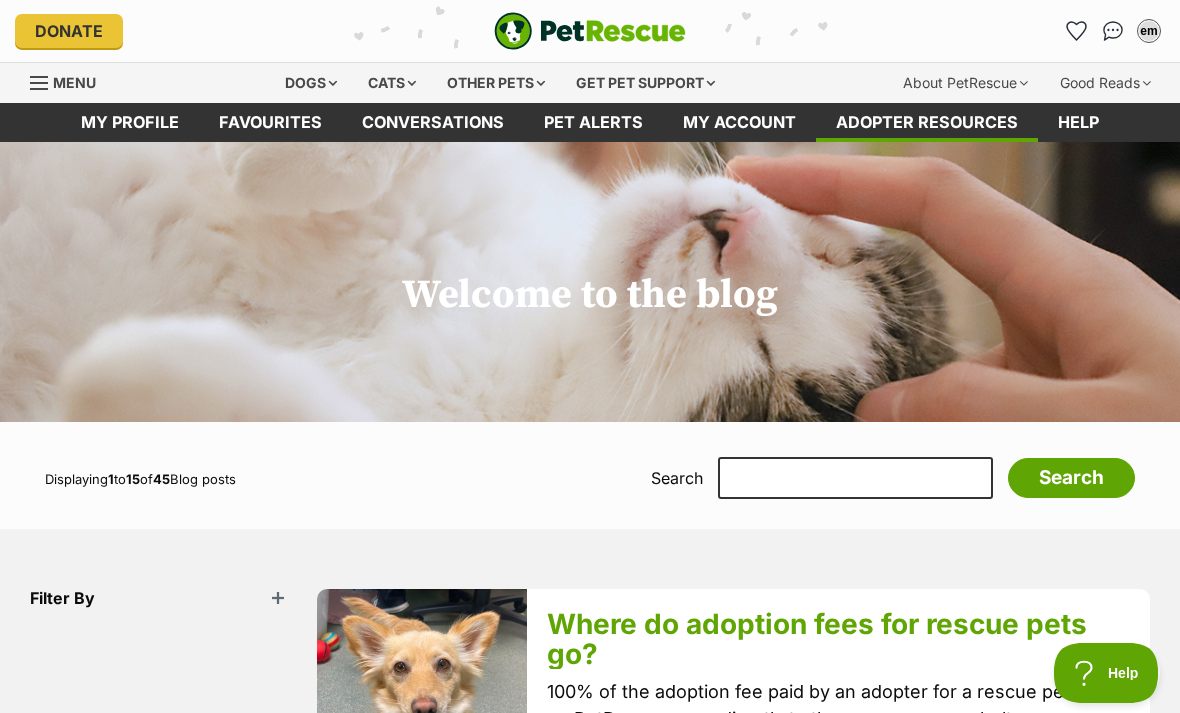 click on "Menu" at bounding box center (74, 82) 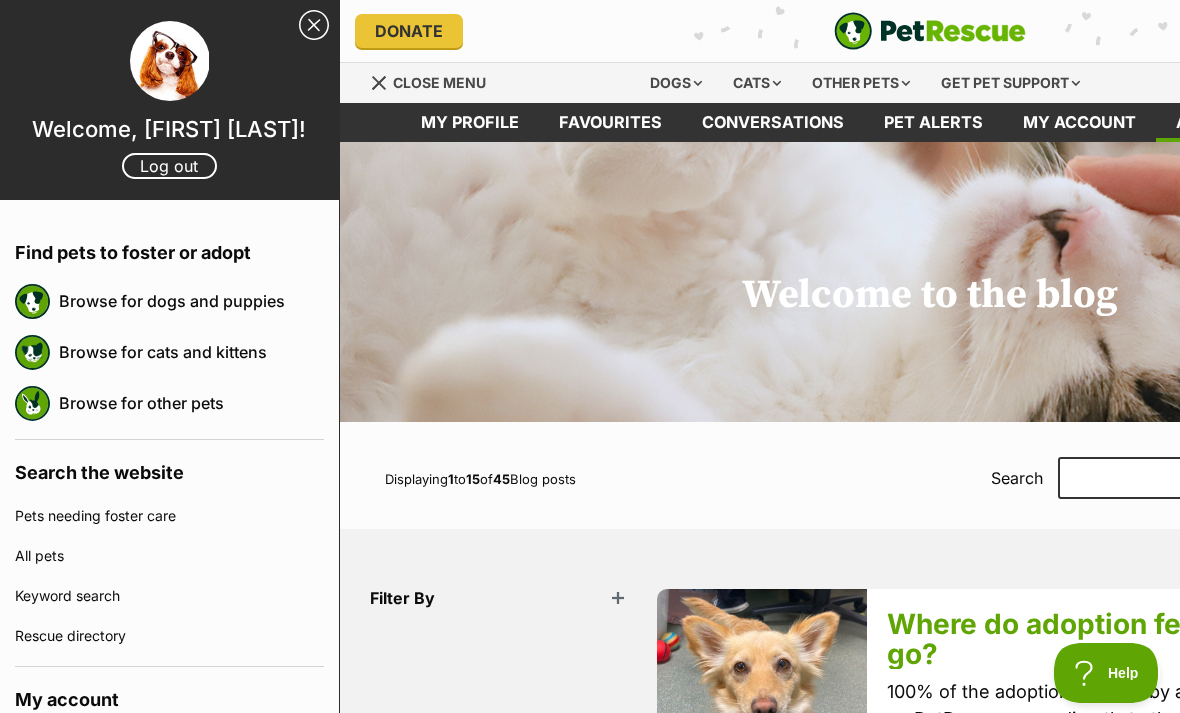 scroll, scrollTop: 0, scrollLeft: 0, axis: both 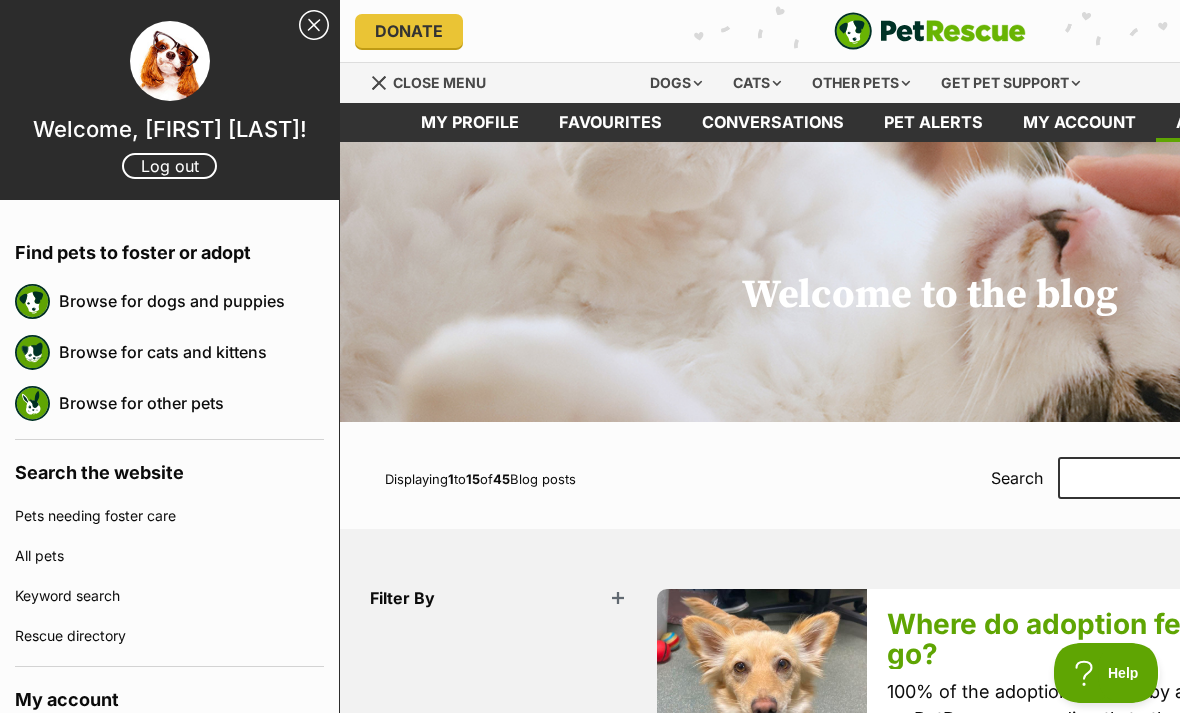 click on "Browse for cats and kittens" at bounding box center (191, 352) 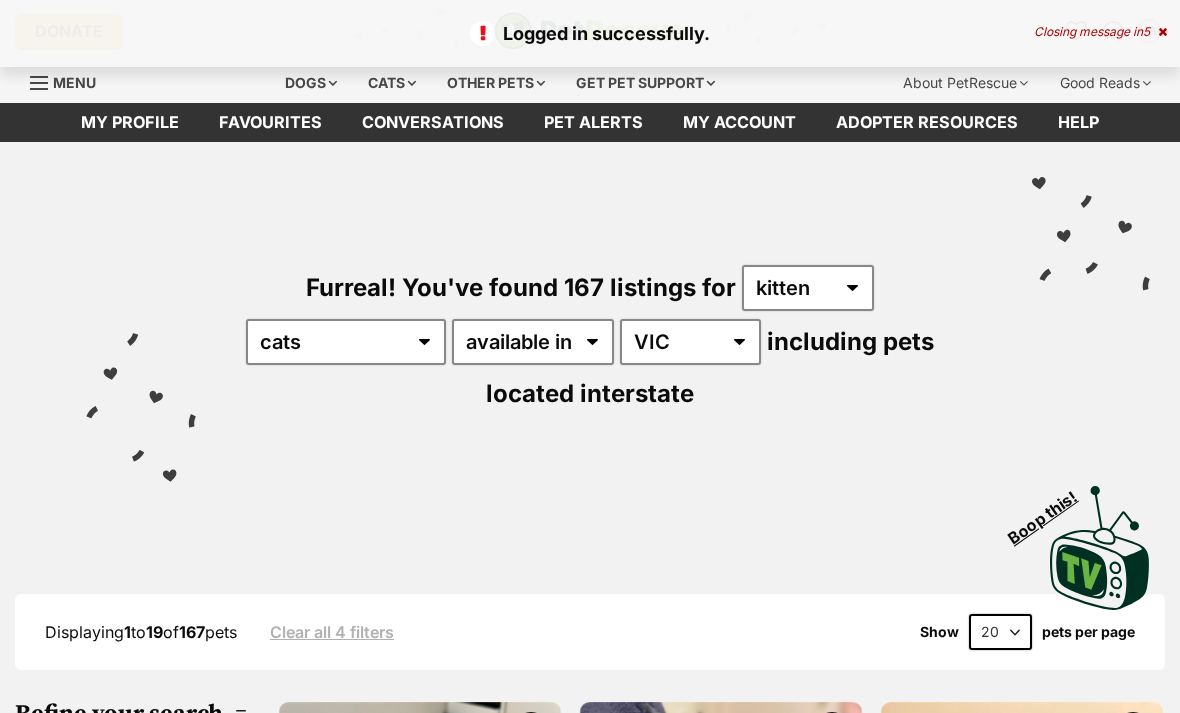 scroll, scrollTop: 0, scrollLeft: 0, axis: both 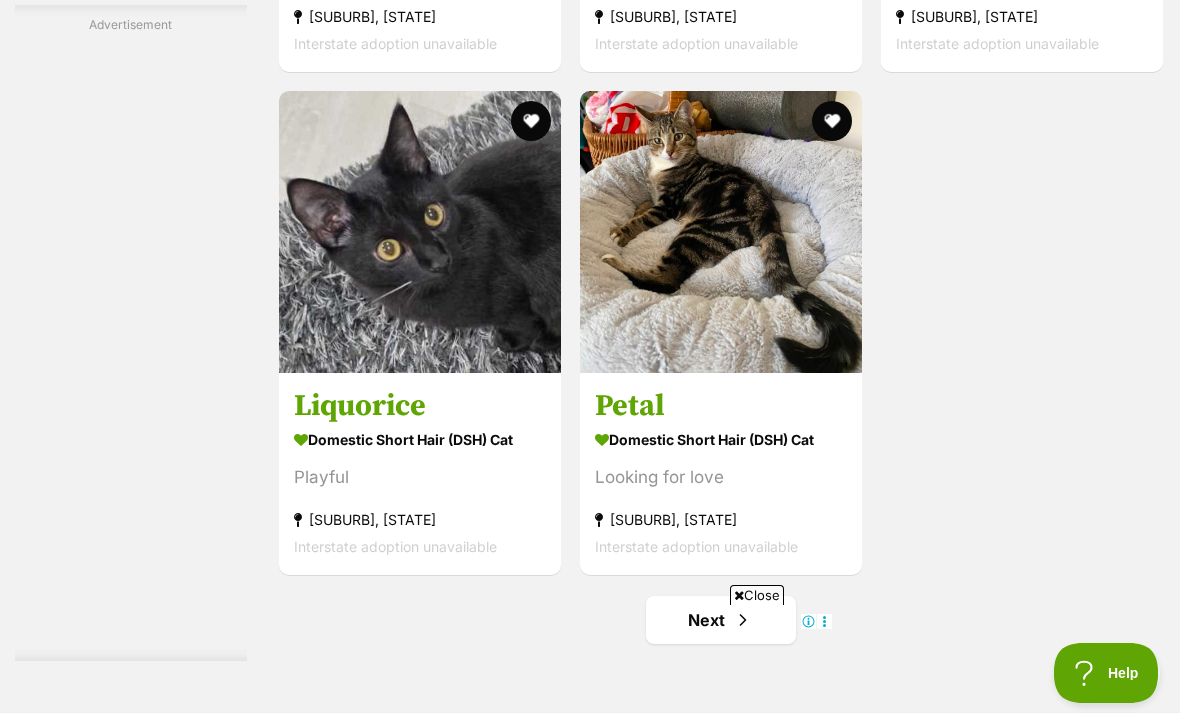 click on "Interstate adoption unavailable" at bounding box center [997, 43] 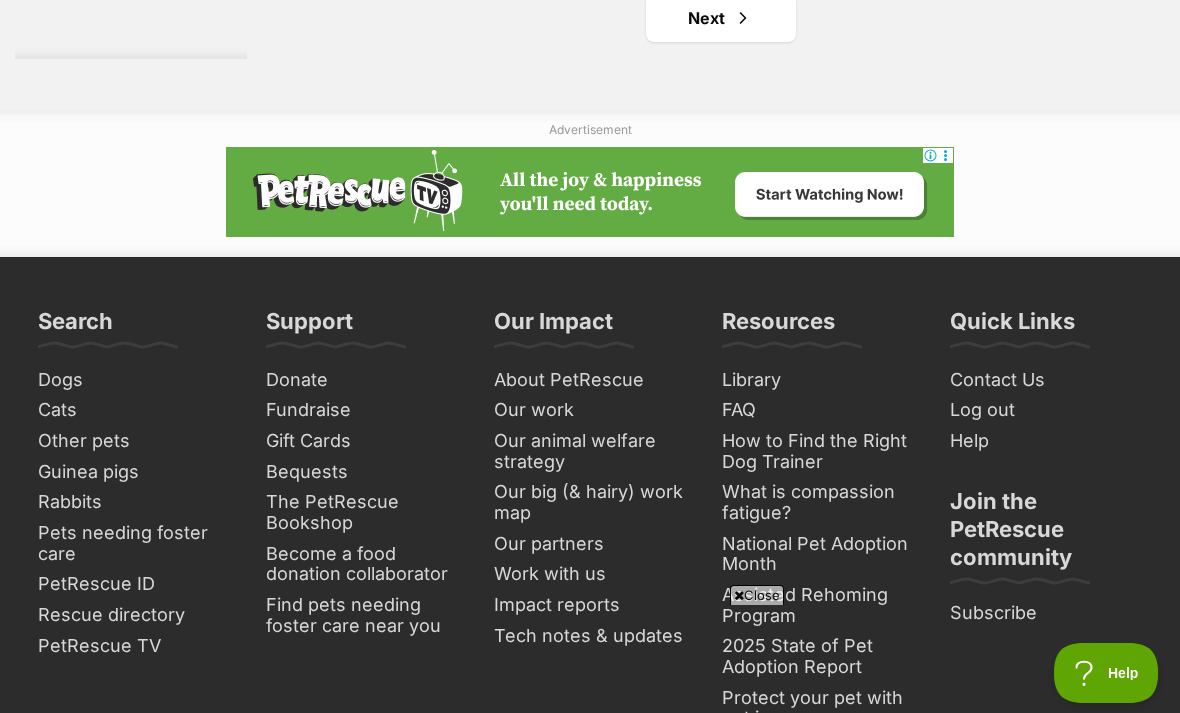 scroll, scrollTop: 0, scrollLeft: 0, axis: both 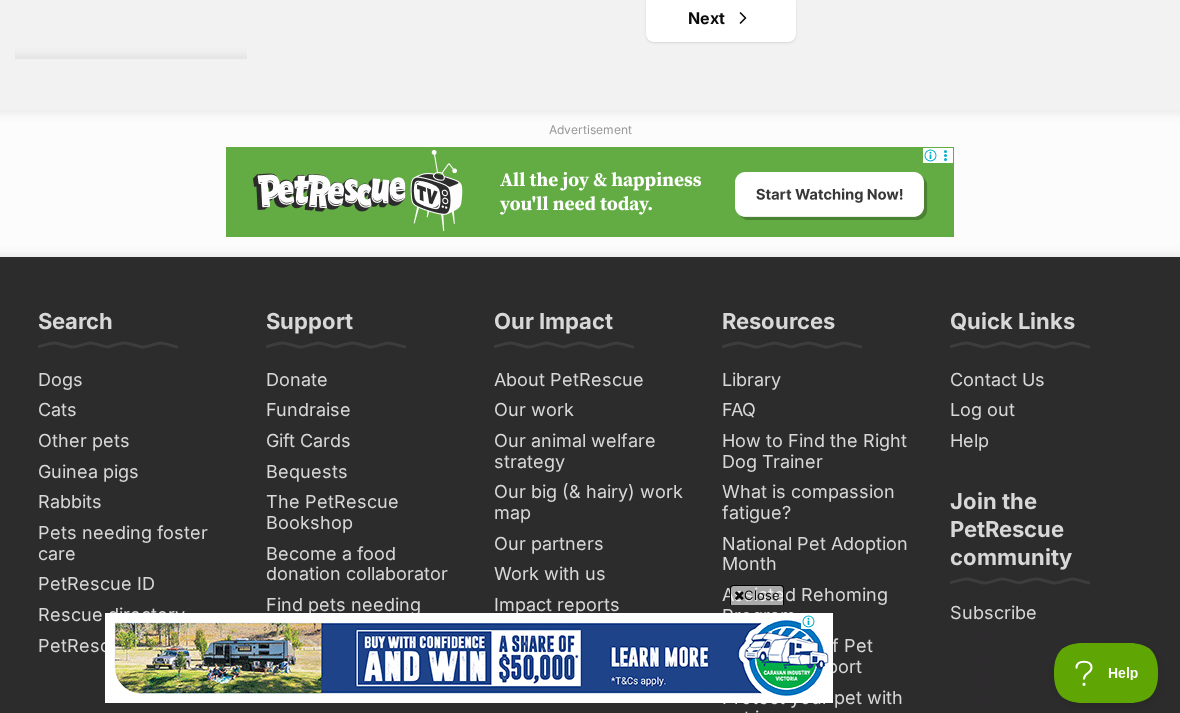click on "Next" at bounding box center [721, 18] 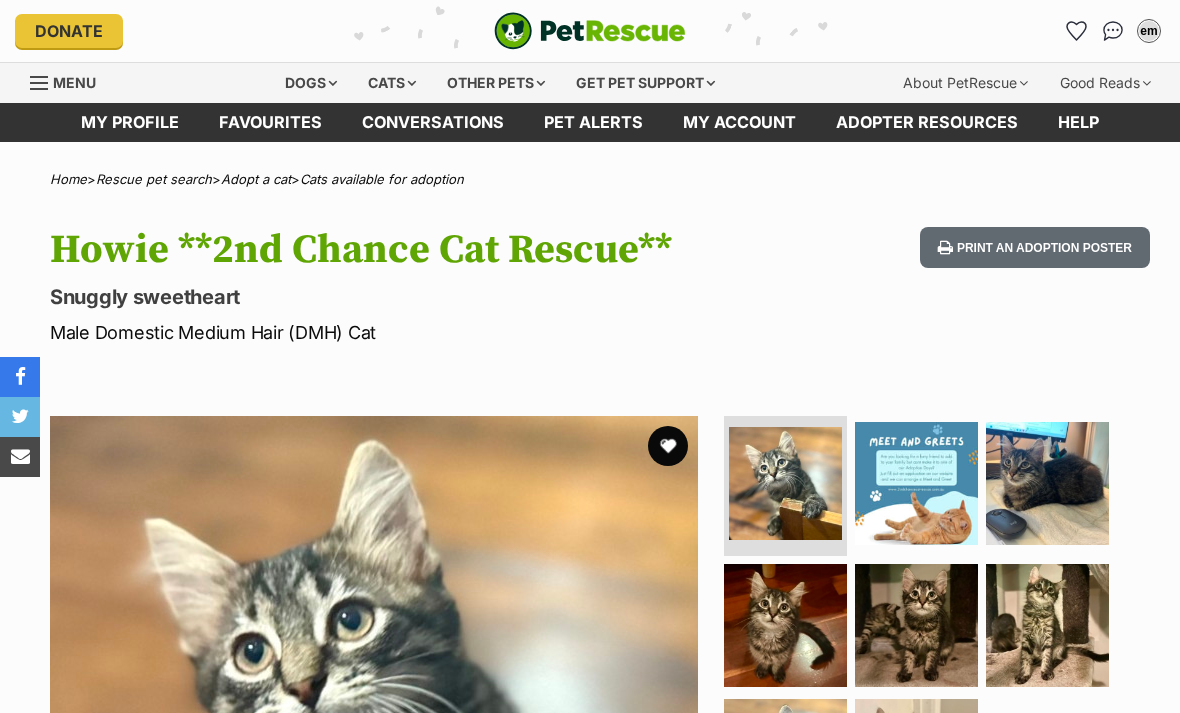 scroll, scrollTop: 0, scrollLeft: 0, axis: both 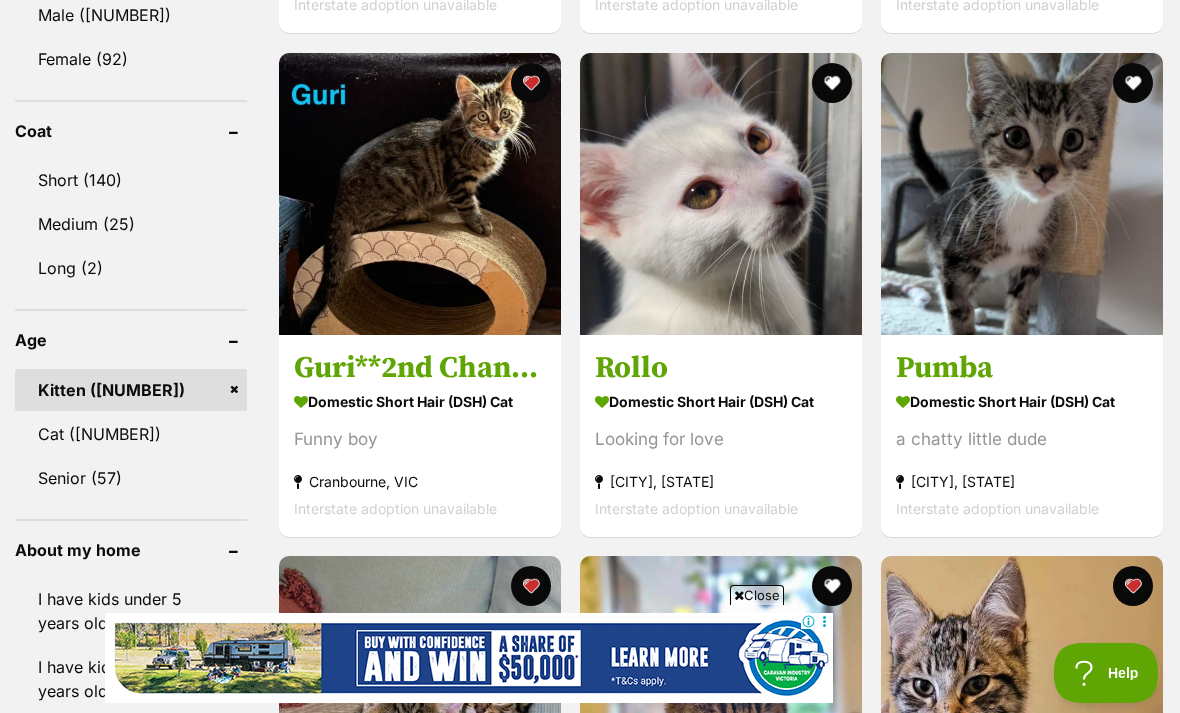 click at bounding box center [1133, 83] 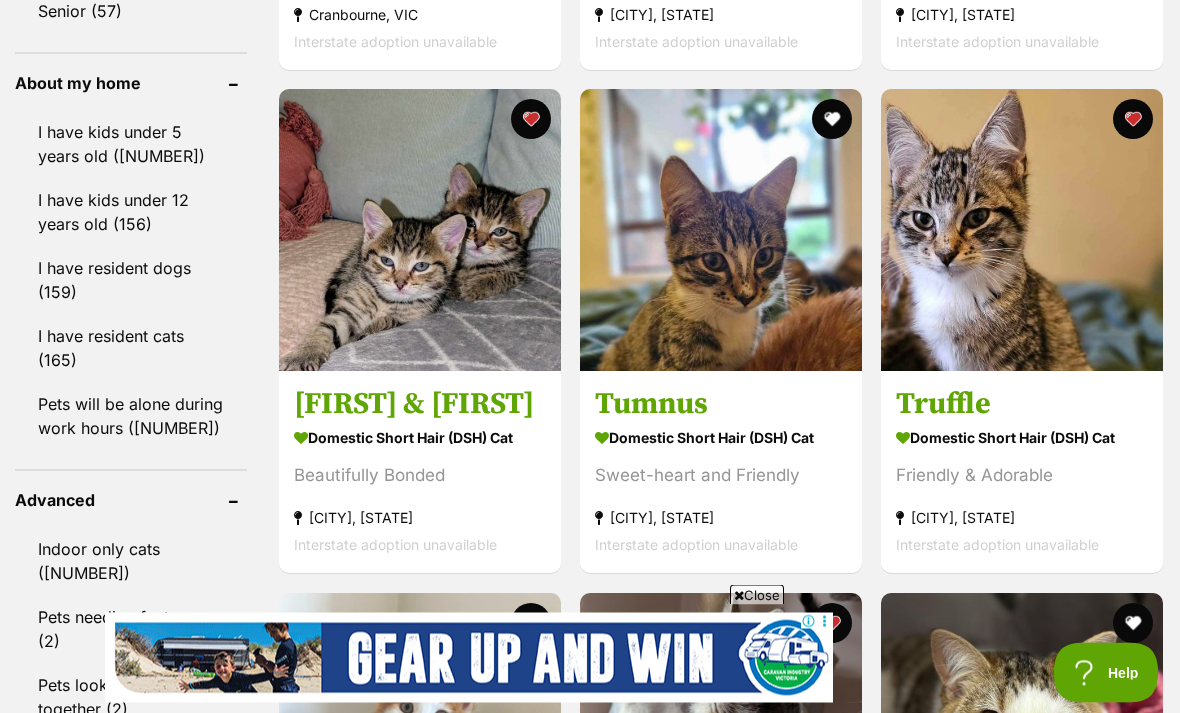 scroll, scrollTop: 2307, scrollLeft: 0, axis: vertical 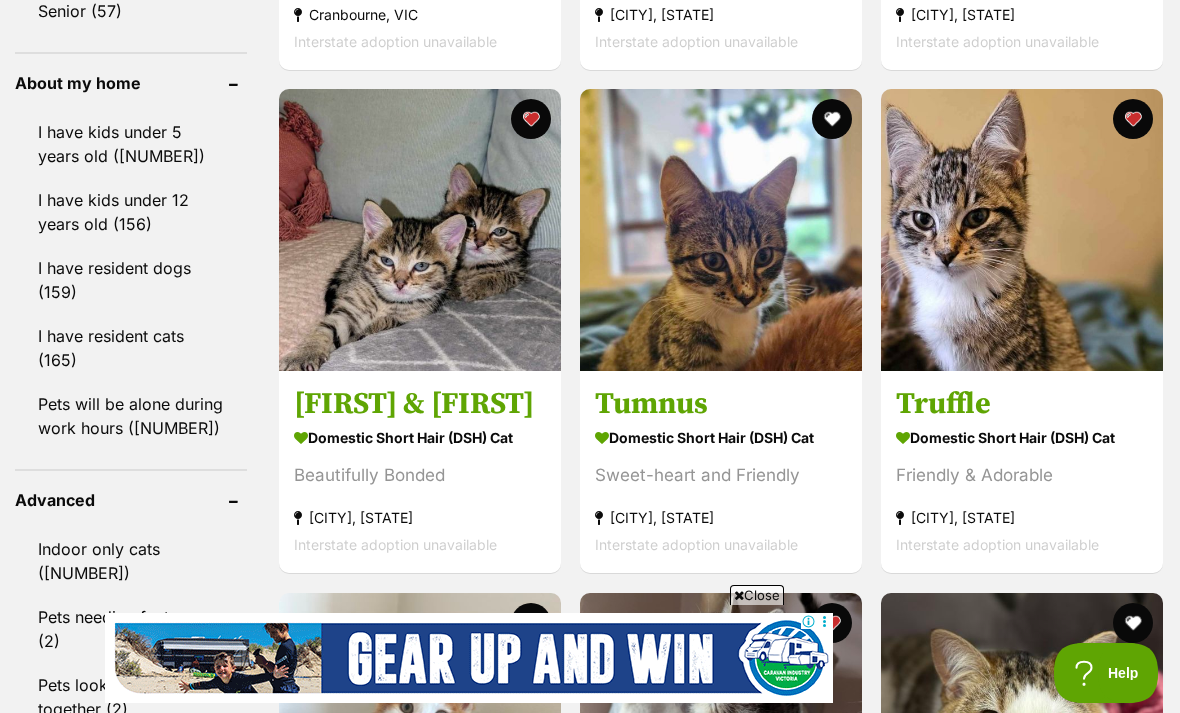 click on "Tumnus" at bounding box center (721, 404) 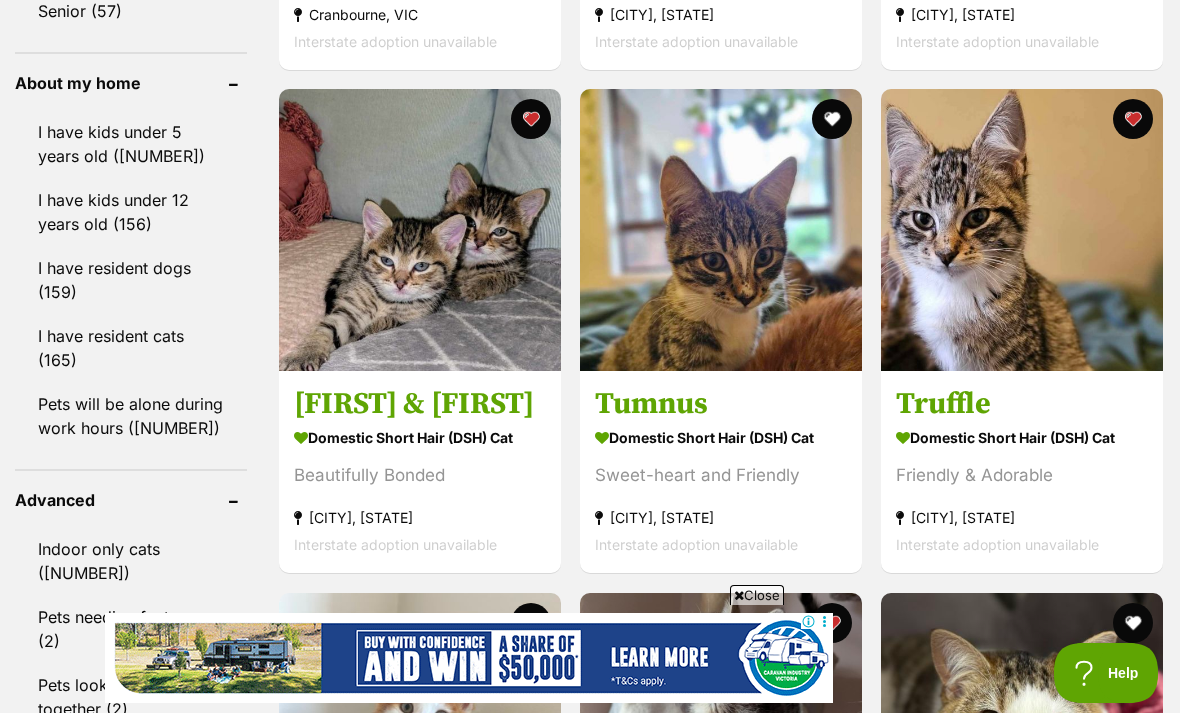 scroll, scrollTop: 2371, scrollLeft: 0, axis: vertical 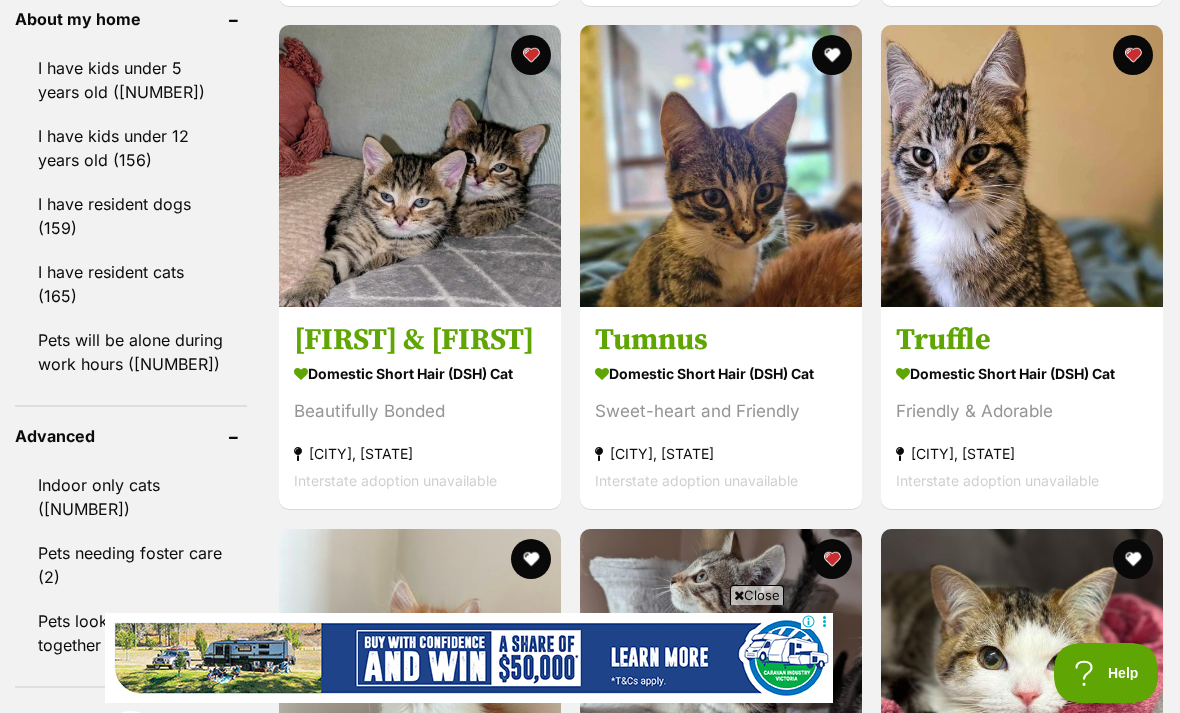 click at bounding box center [721, 166] 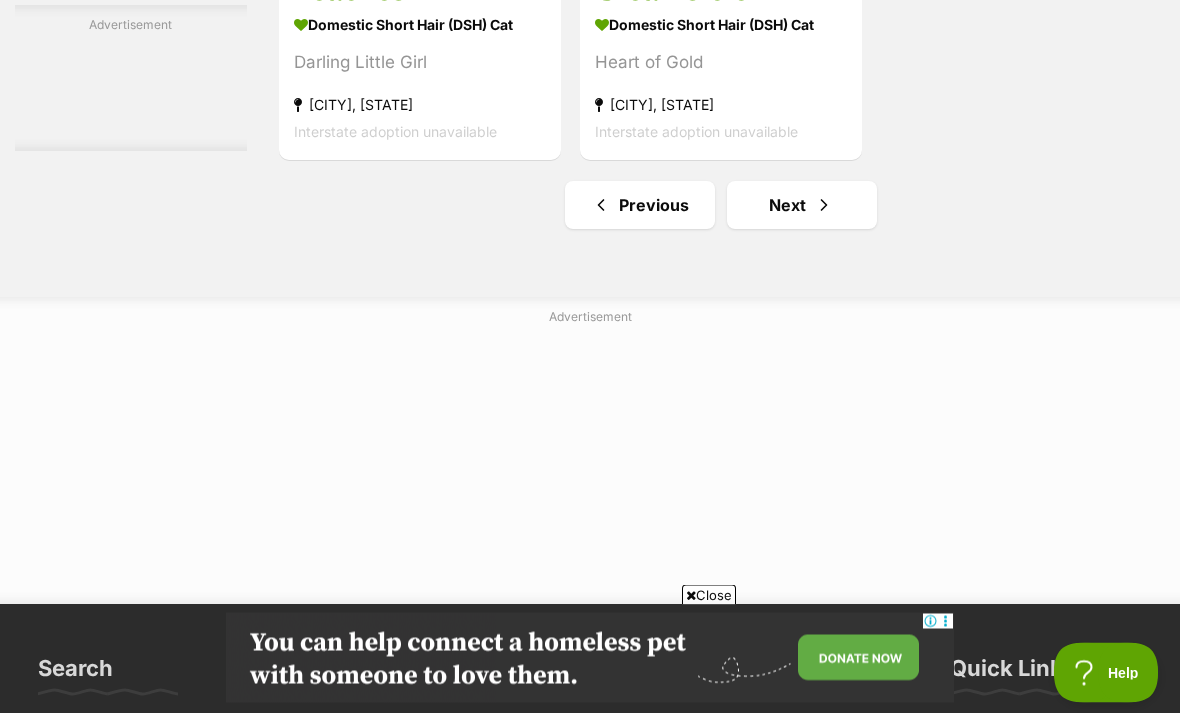 scroll, scrollTop: 4256, scrollLeft: 0, axis: vertical 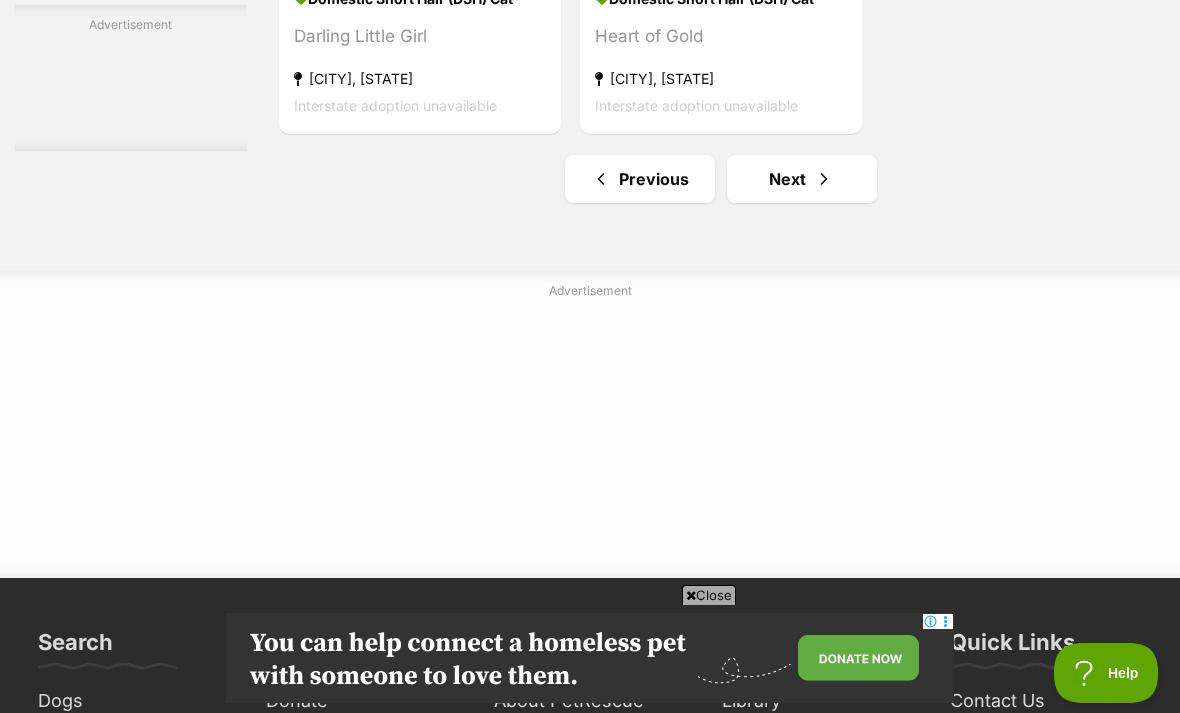 click at bounding box center (824, 179) 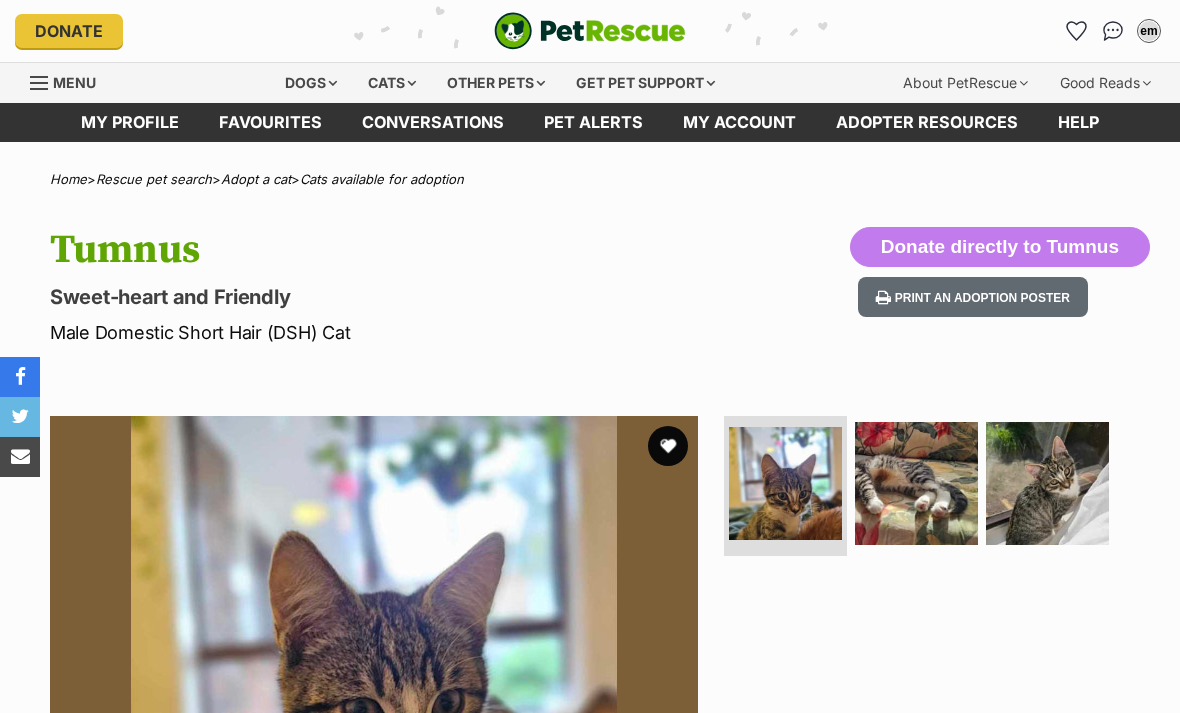 scroll, scrollTop: 0, scrollLeft: 0, axis: both 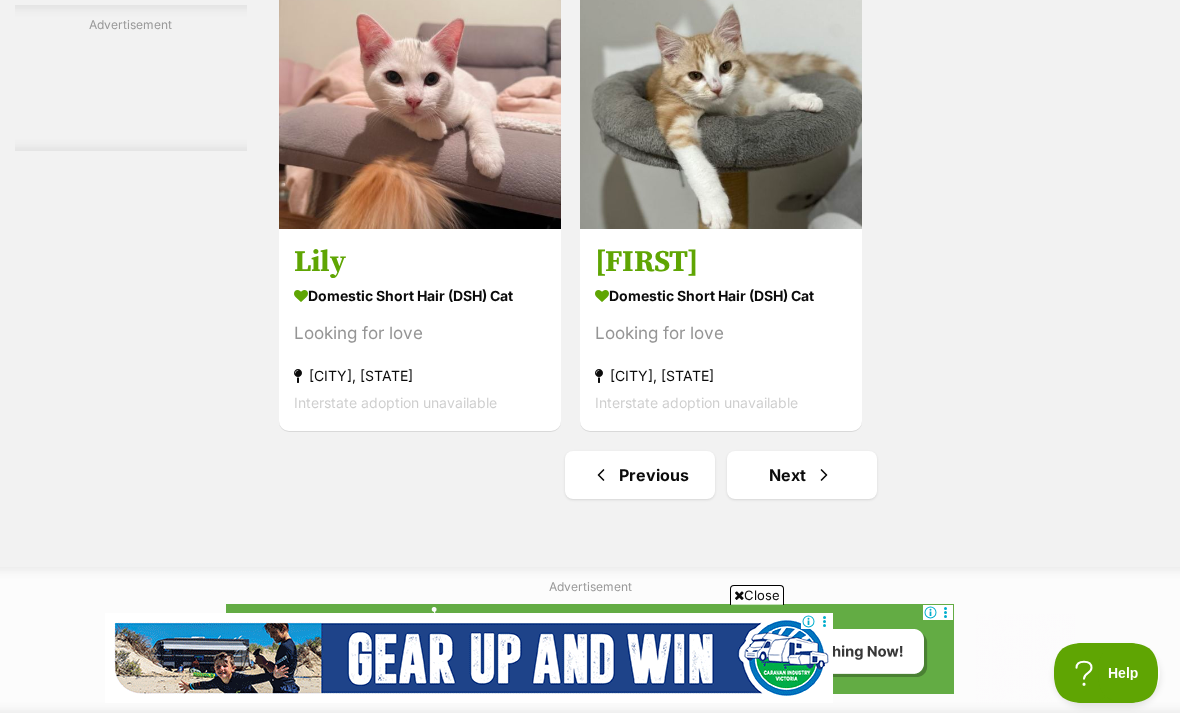 click on "Next" at bounding box center [802, 475] 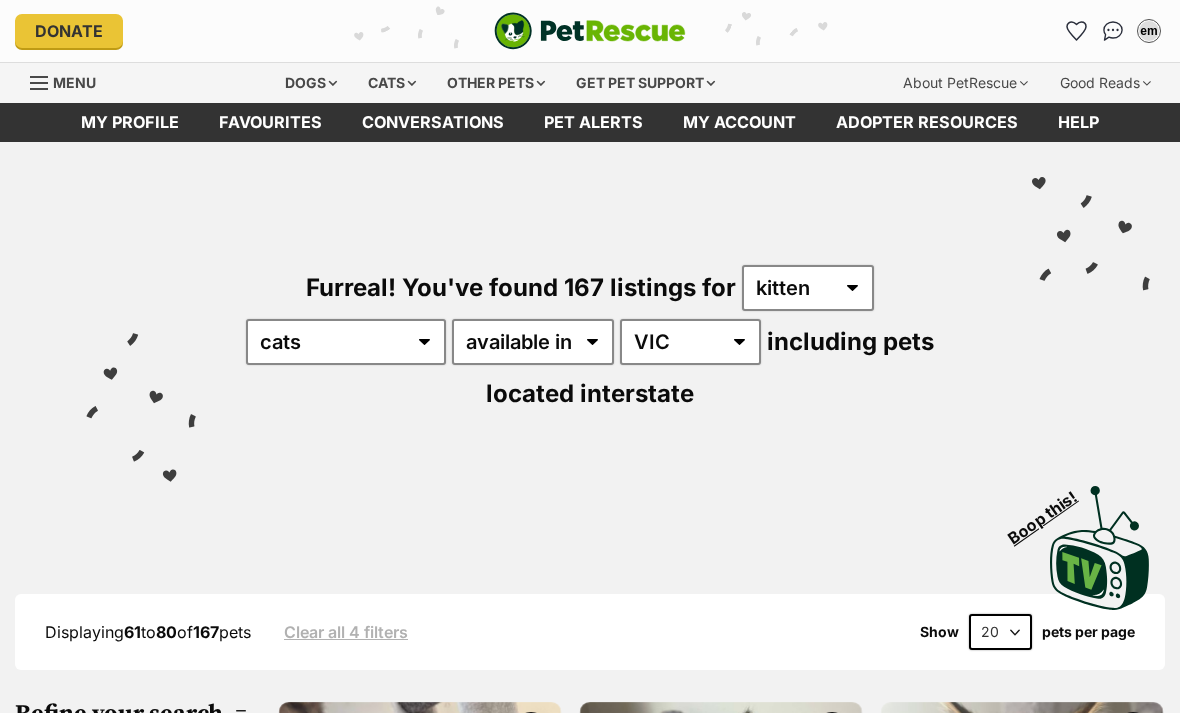 scroll, scrollTop: 0, scrollLeft: 0, axis: both 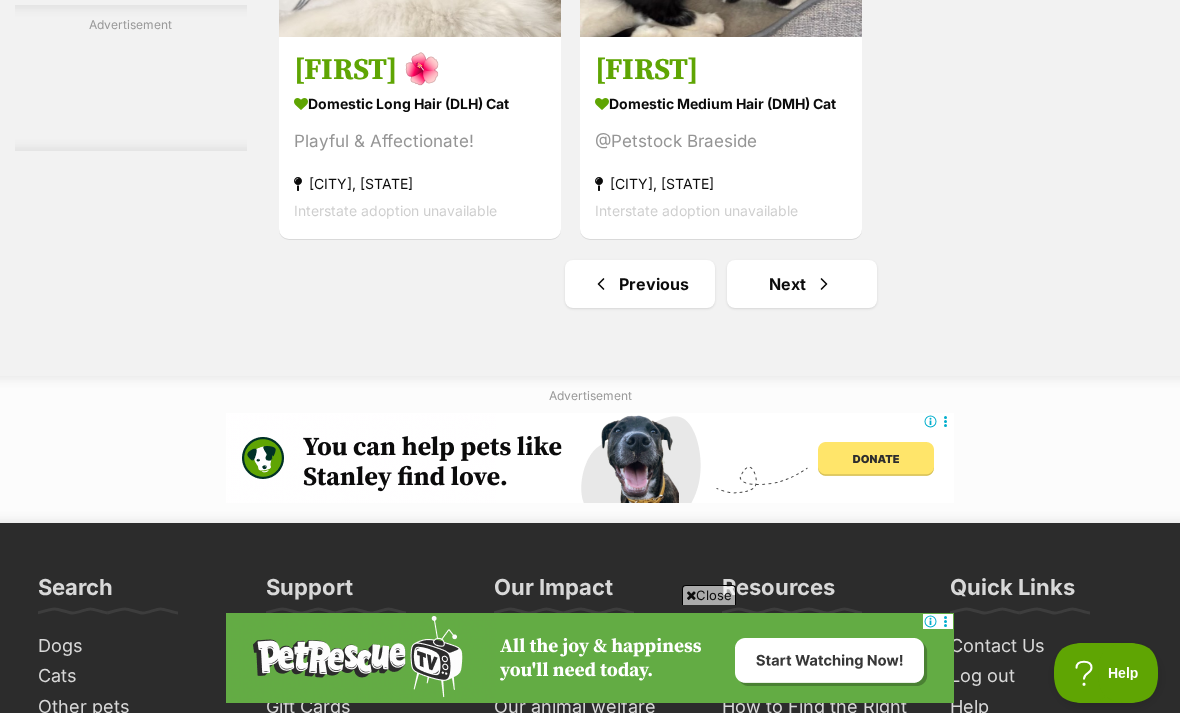 click on "Next" at bounding box center [802, 284] 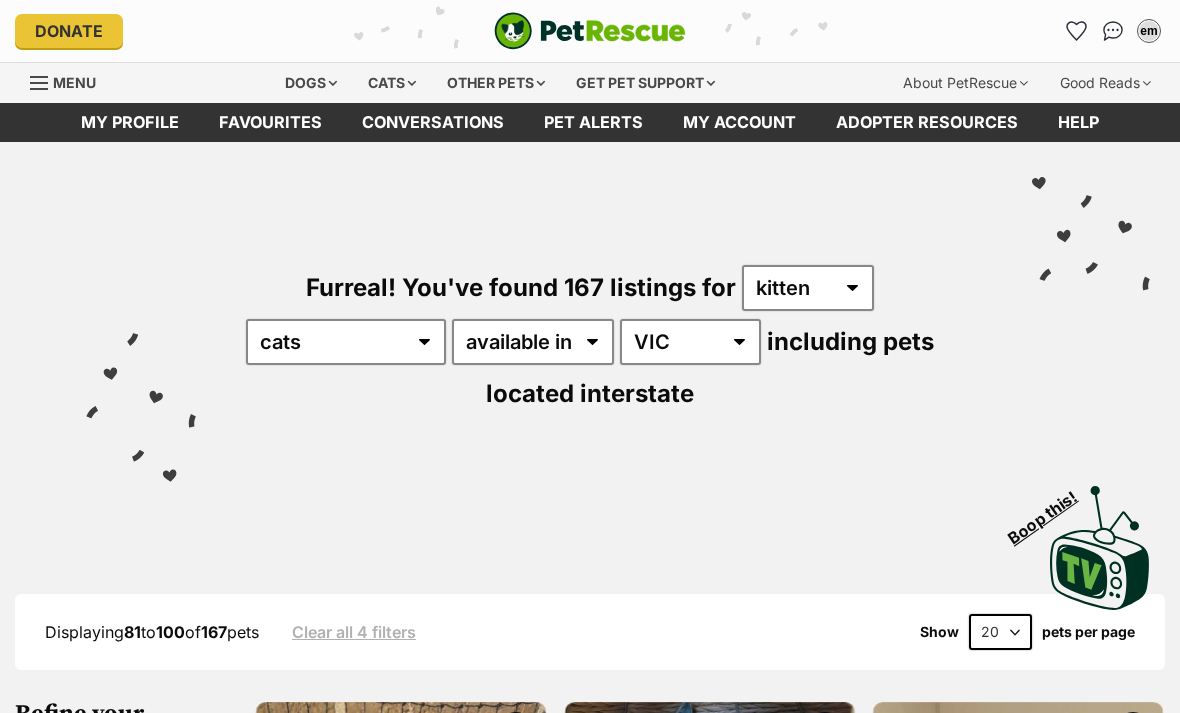 scroll, scrollTop: 0, scrollLeft: 0, axis: both 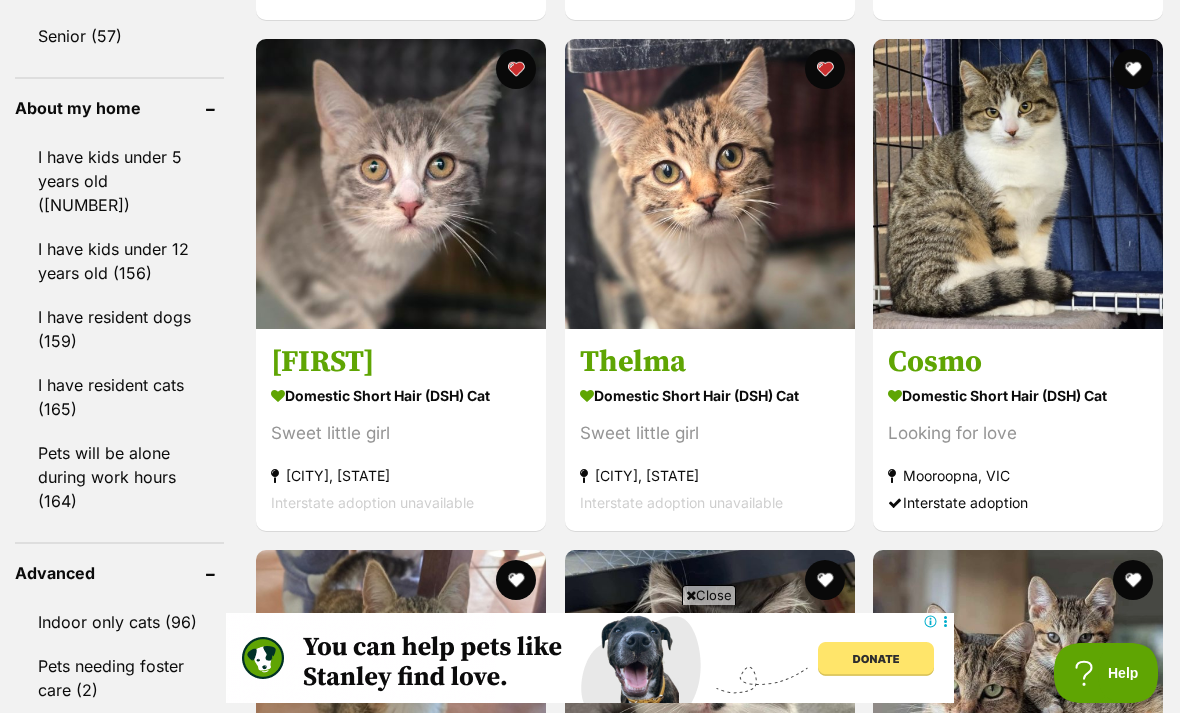 click on "Sweet little girl" at bounding box center (710, 433) 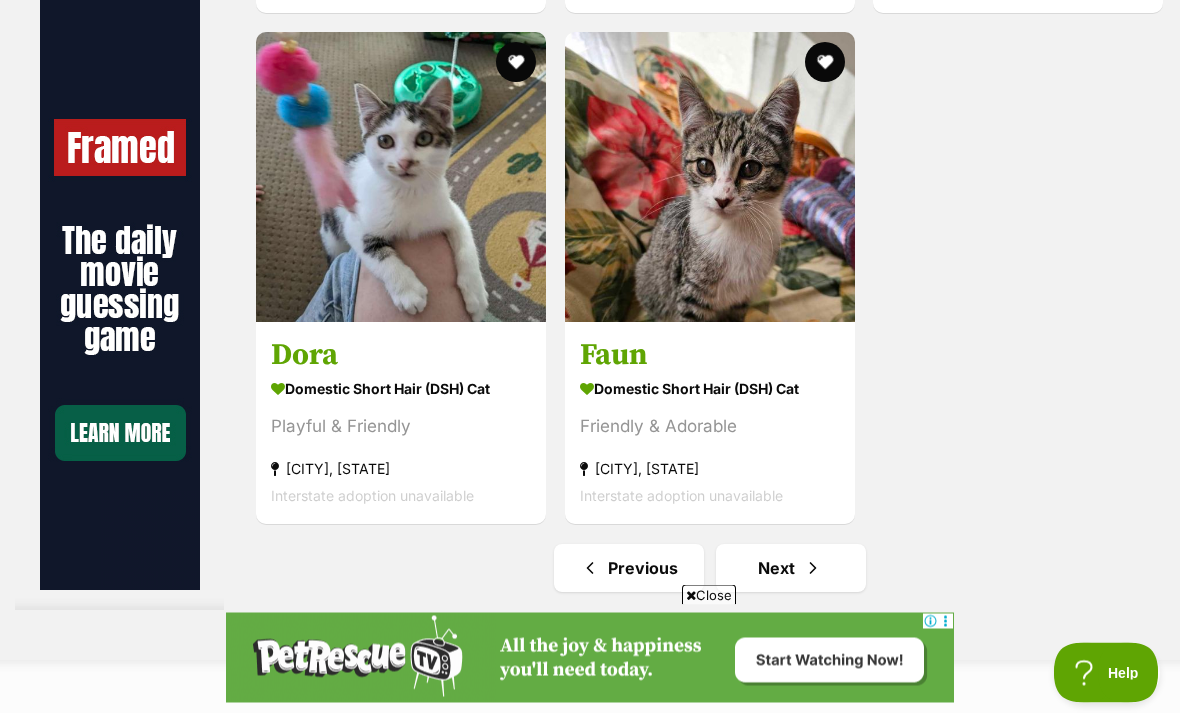 scroll, scrollTop: 3923, scrollLeft: 0, axis: vertical 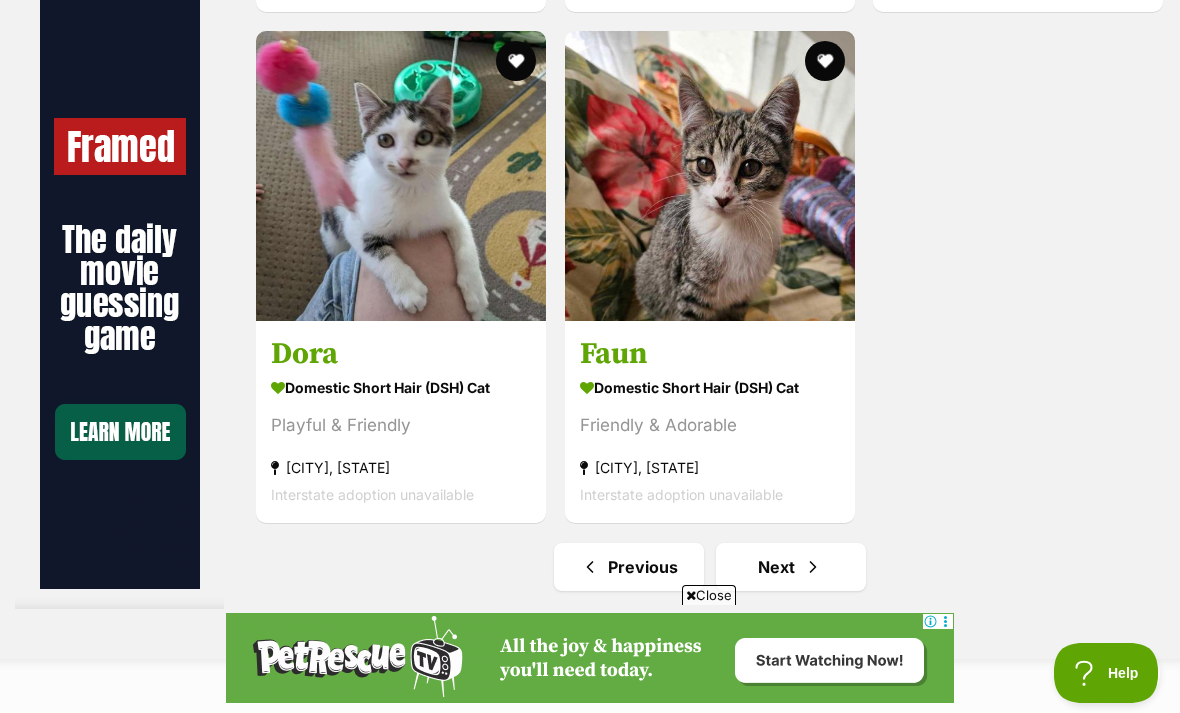 click on "Domestic Short Hair (DSH) Cat" at bounding box center [710, 387] 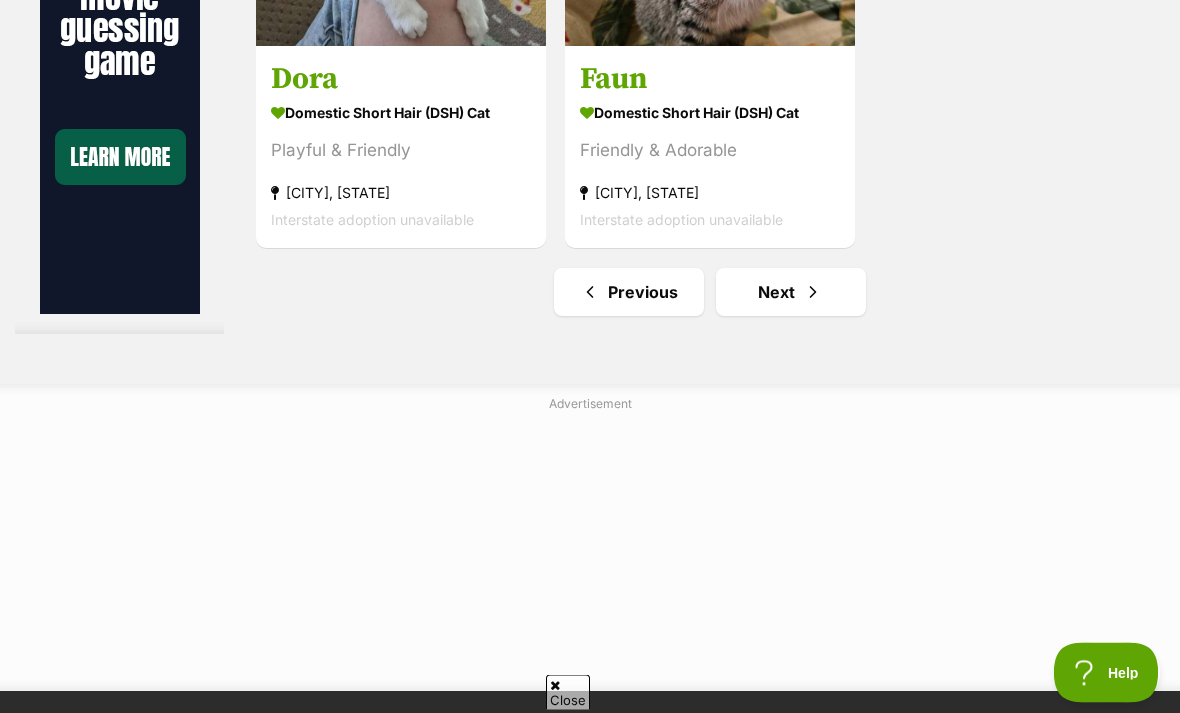 scroll, scrollTop: 4198, scrollLeft: 0, axis: vertical 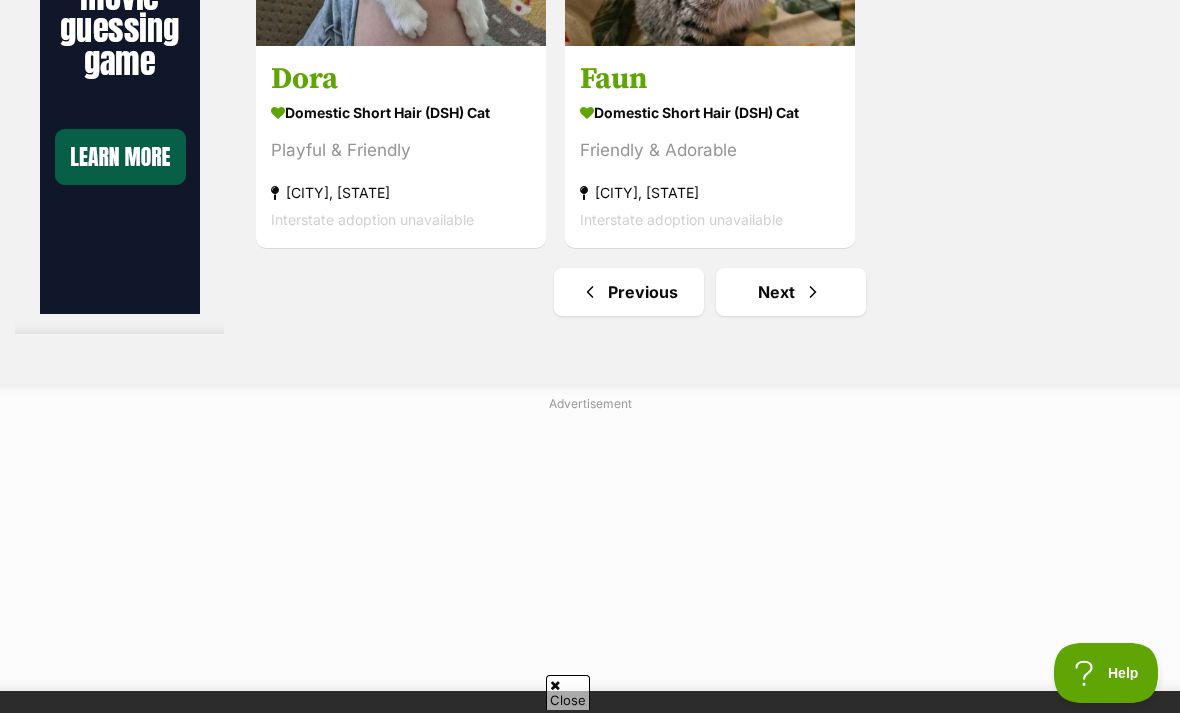 click on "Next" at bounding box center (791, 292) 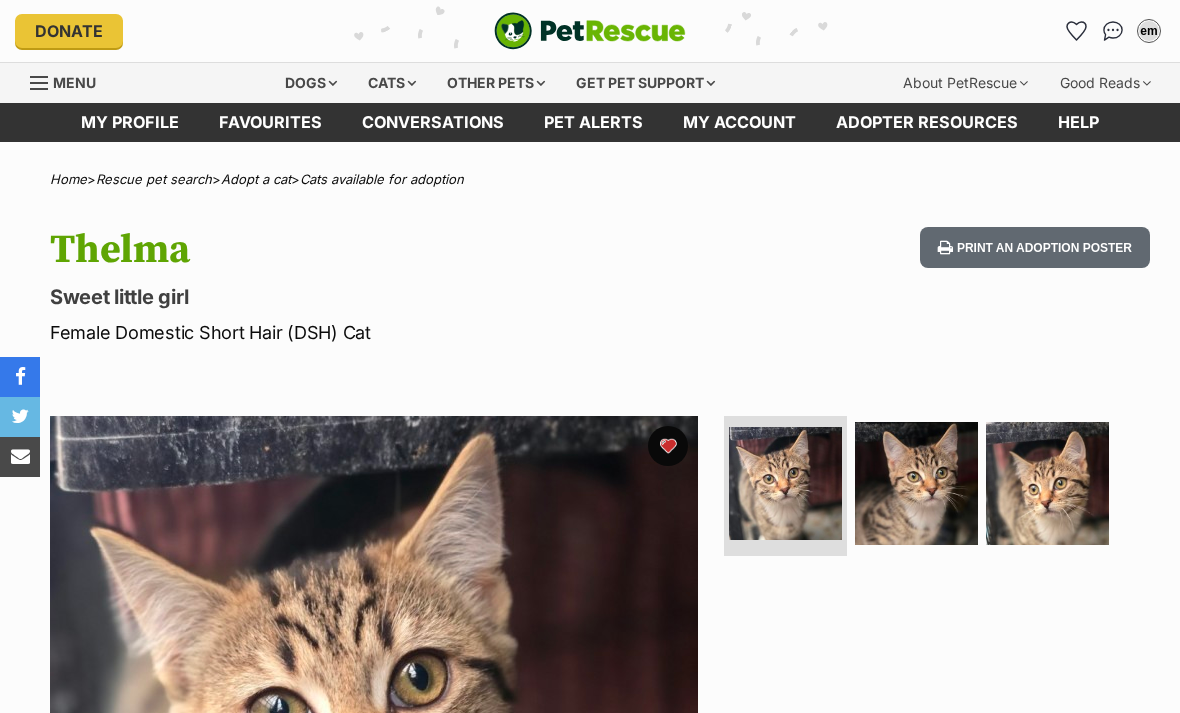 scroll, scrollTop: 0, scrollLeft: 0, axis: both 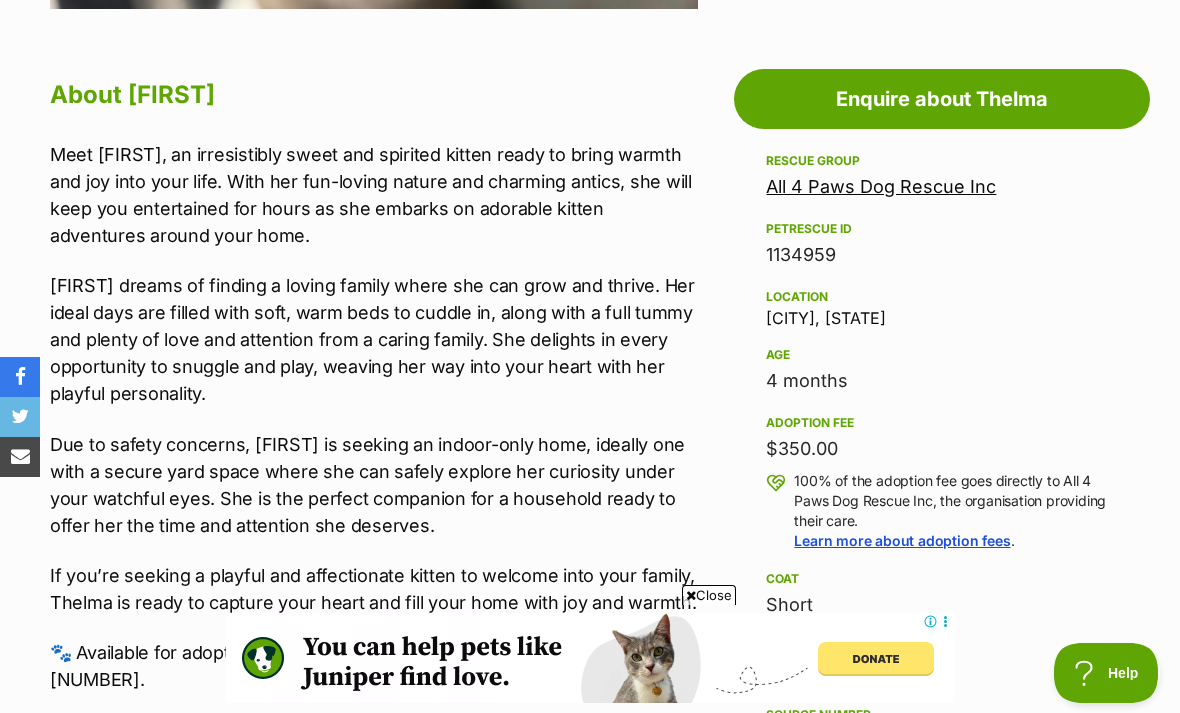 click on "All 4 Paws Dog Rescue Inc" at bounding box center (881, 186) 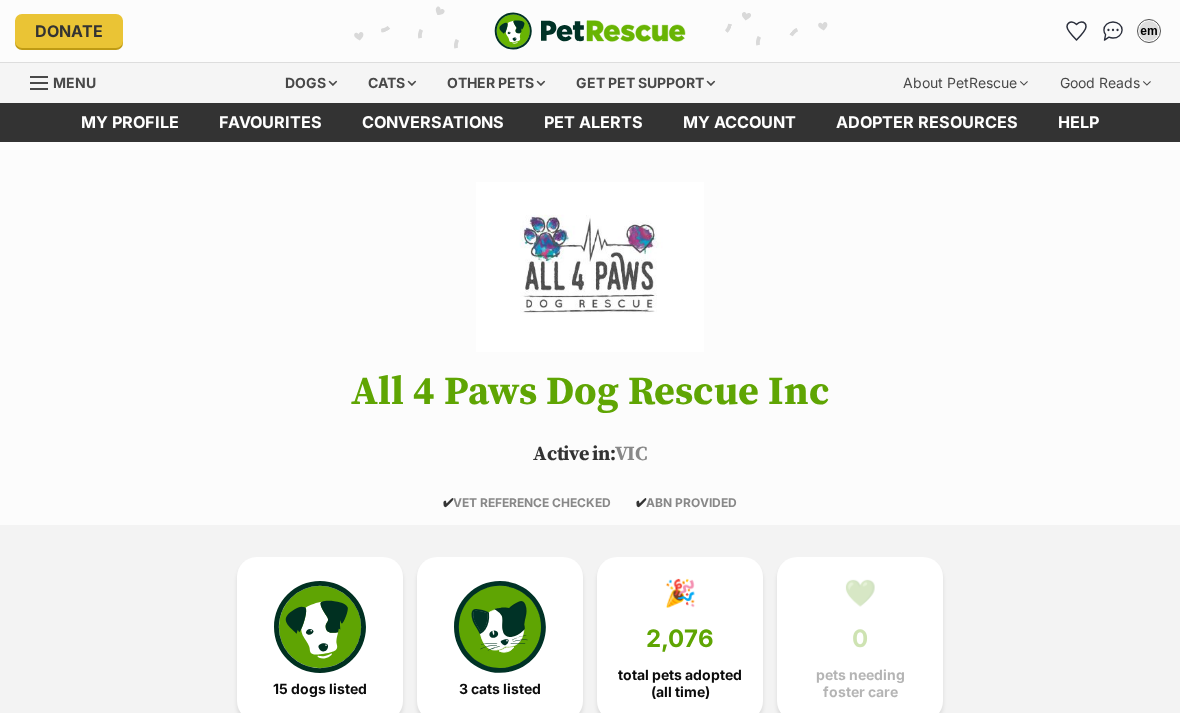 scroll, scrollTop: 98, scrollLeft: 0, axis: vertical 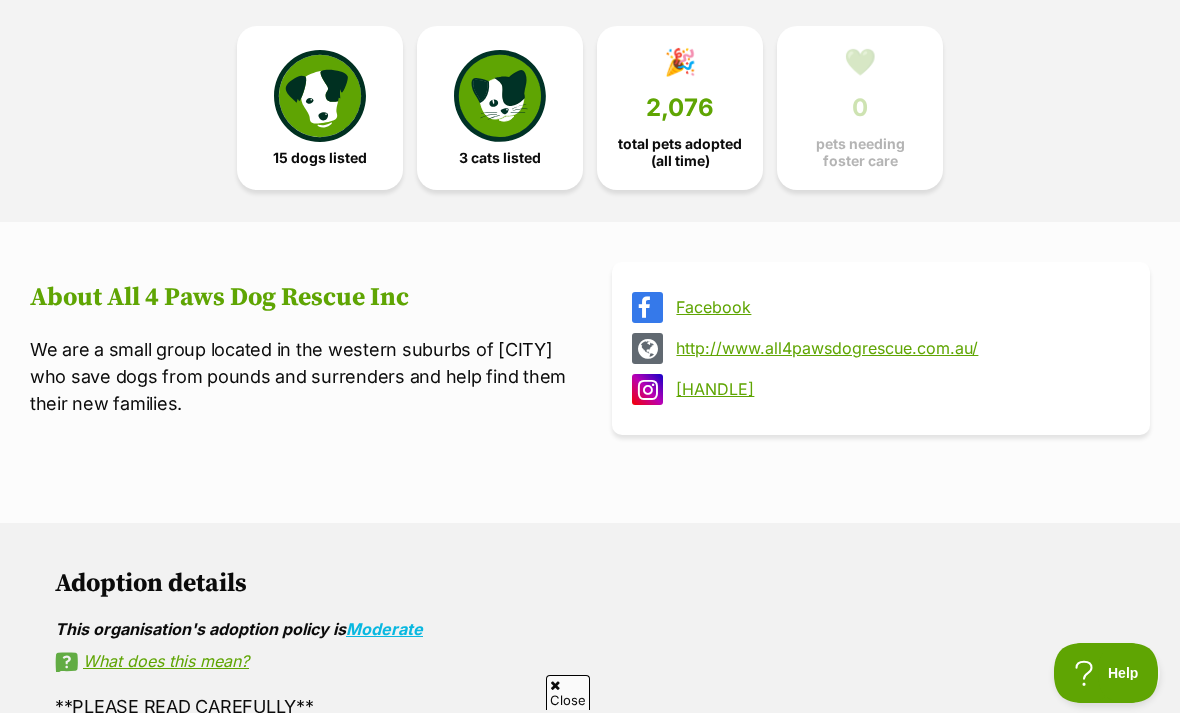 click on "http://www.all4pawsdogrescue.com.au/" at bounding box center (899, 348) 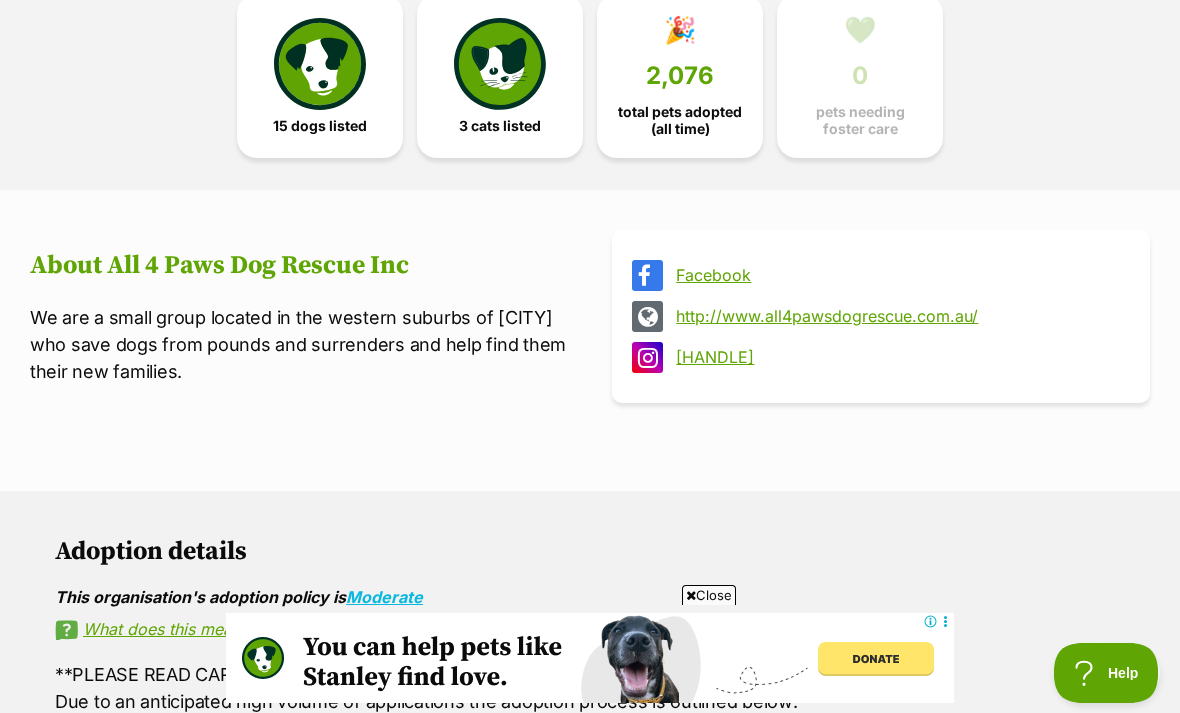 scroll, scrollTop: 0, scrollLeft: 0, axis: both 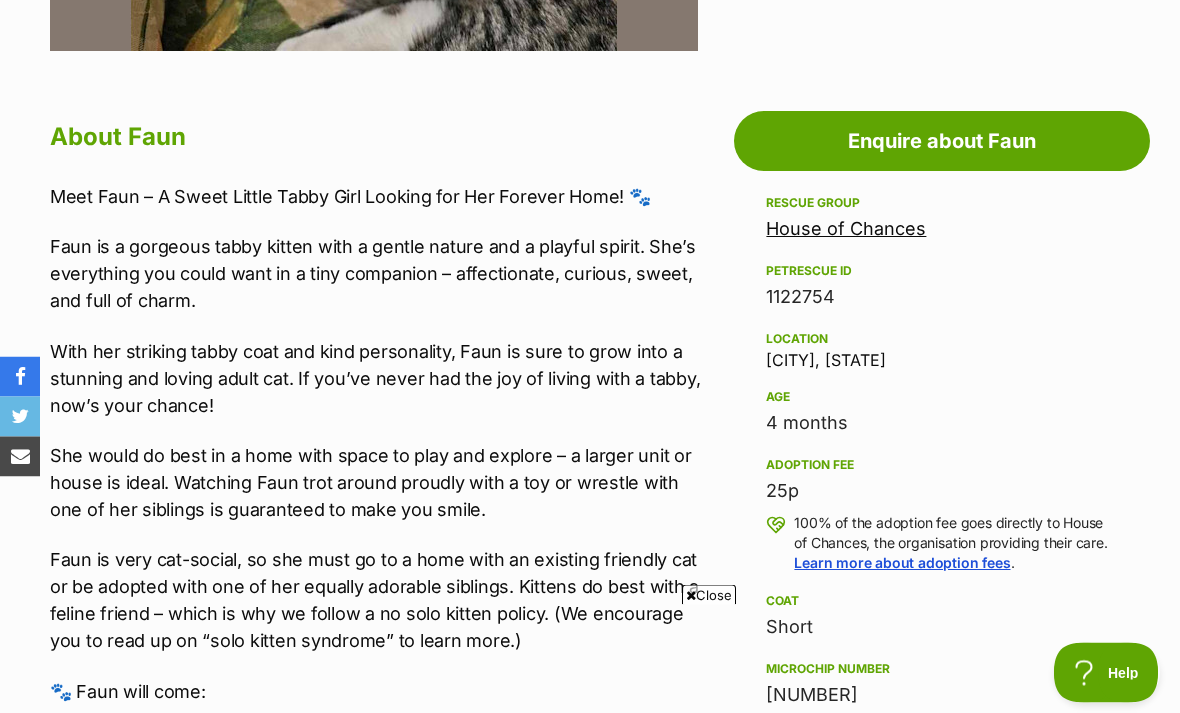 click on "House of Chances" at bounding box center [846, 229] 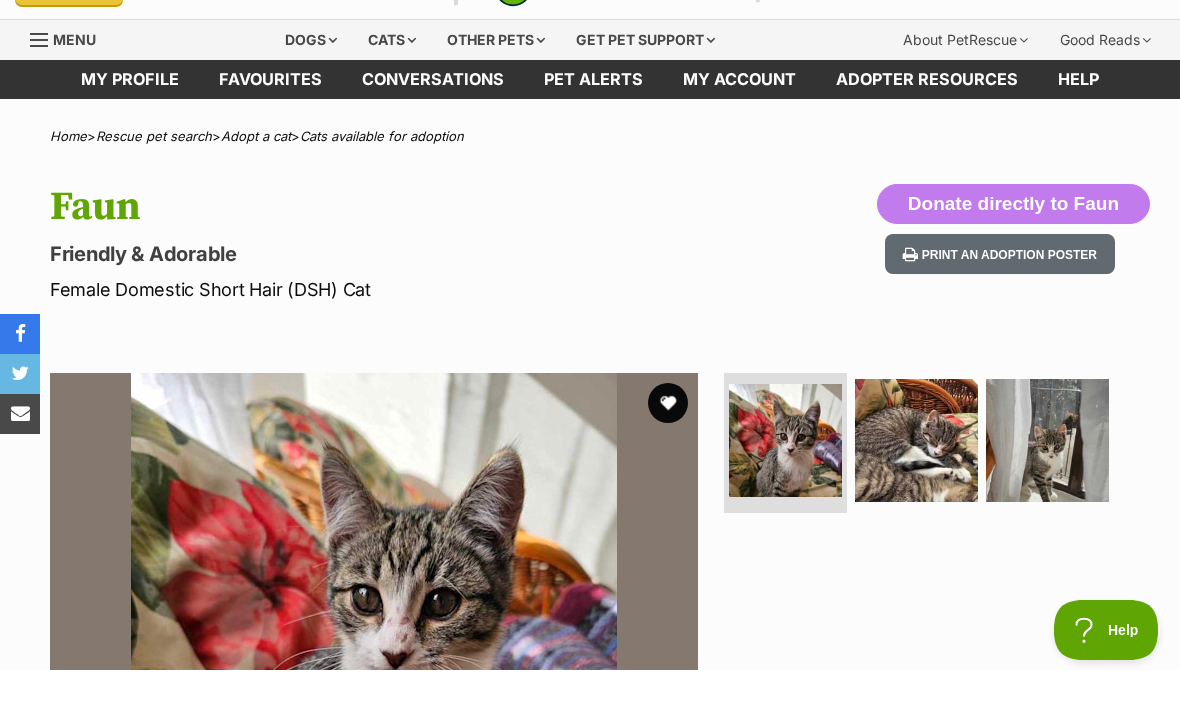 scroll, scrollTop: 43, scrollLeft: 0, axis: vertical 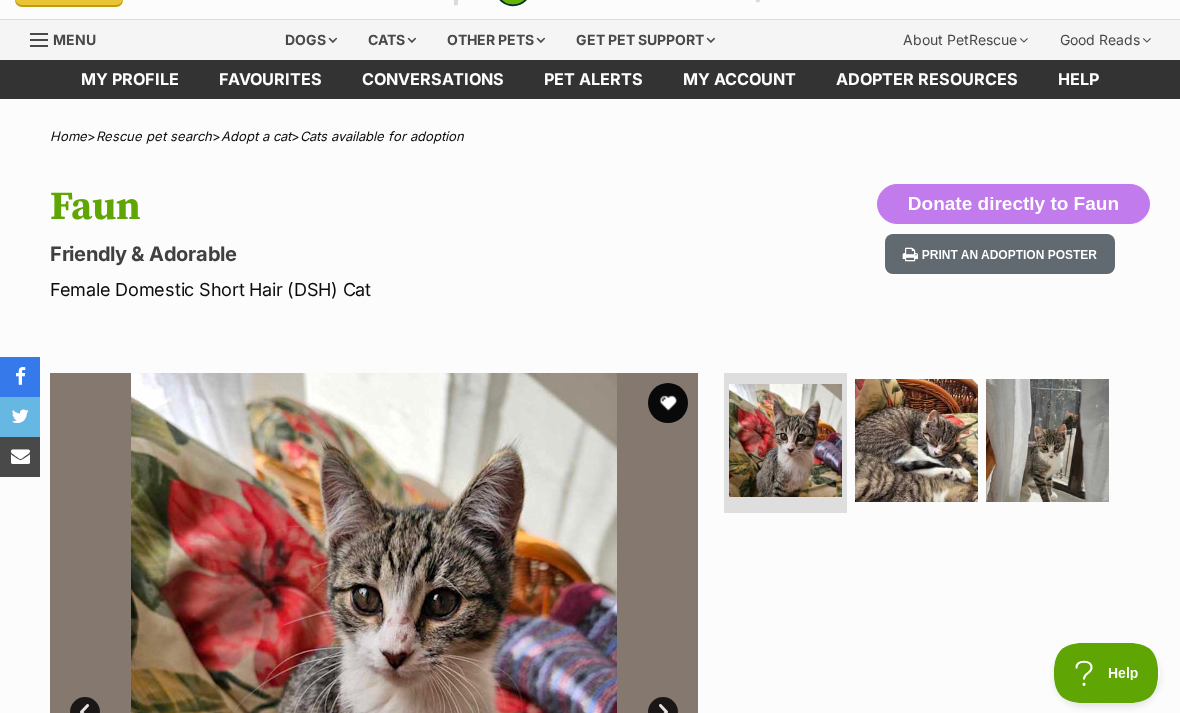click at bounding box center (668, 403) 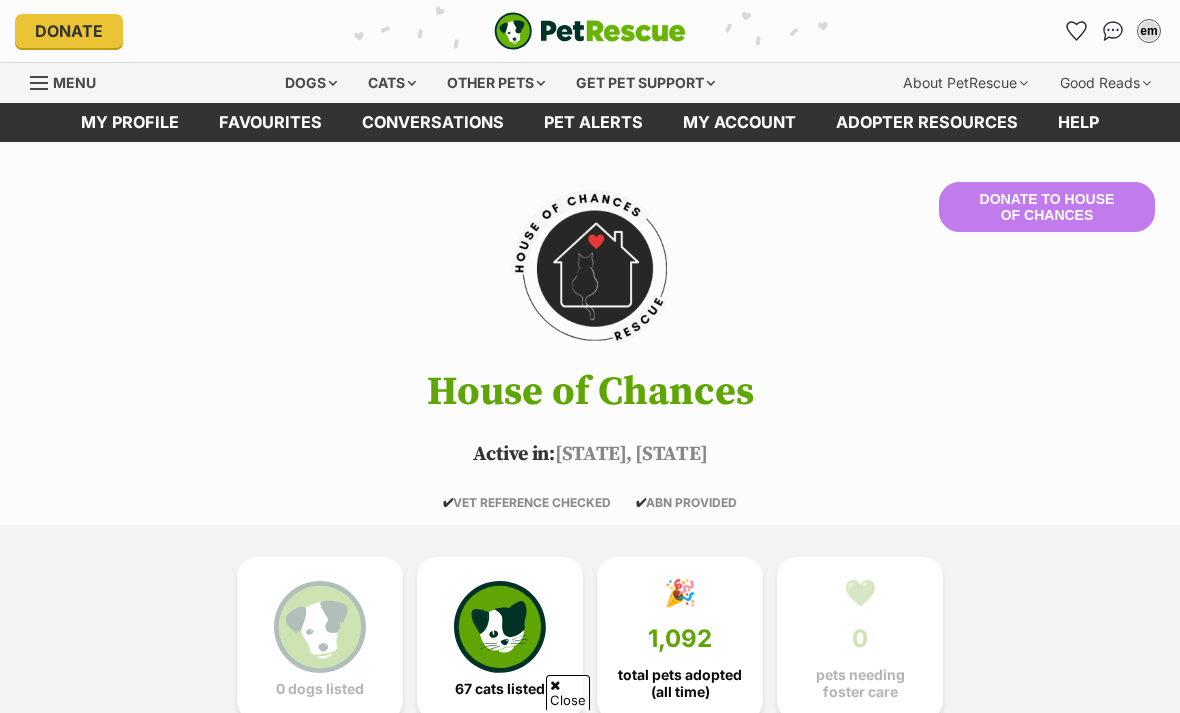 scroll, scrollTop: 487, scrollLeft: 0, axis: vertical 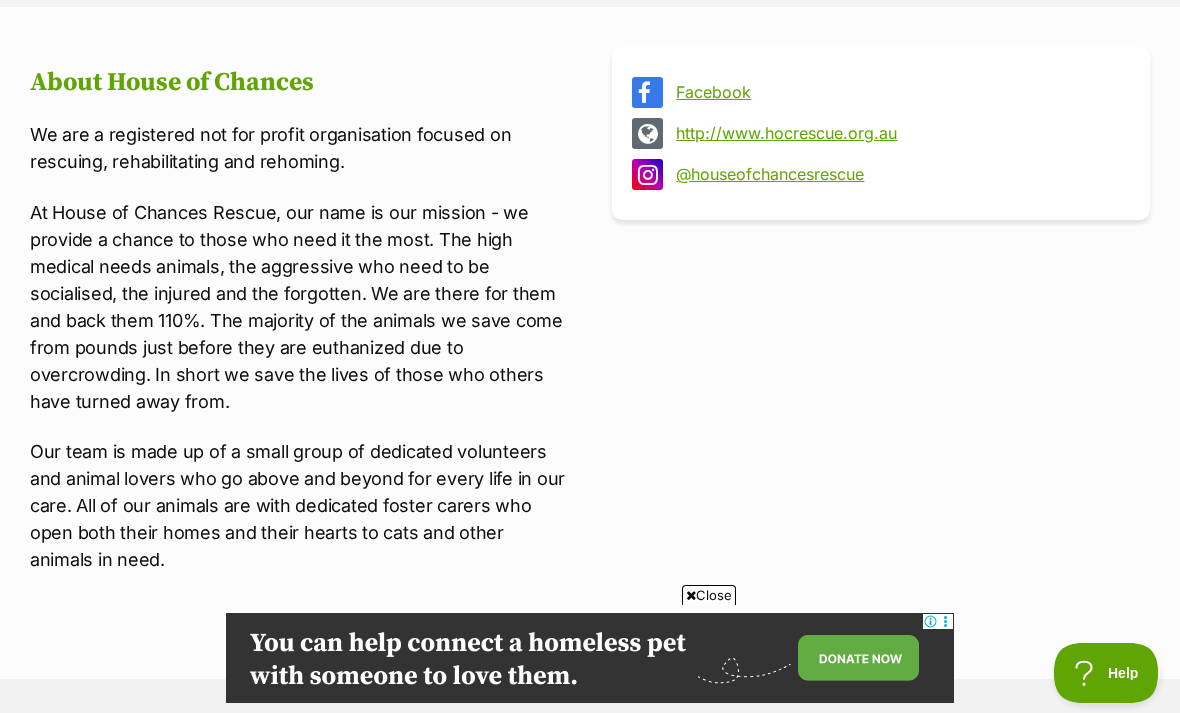 click on "http://www.hocrescue.org.au" at bounding box center (899, 133) 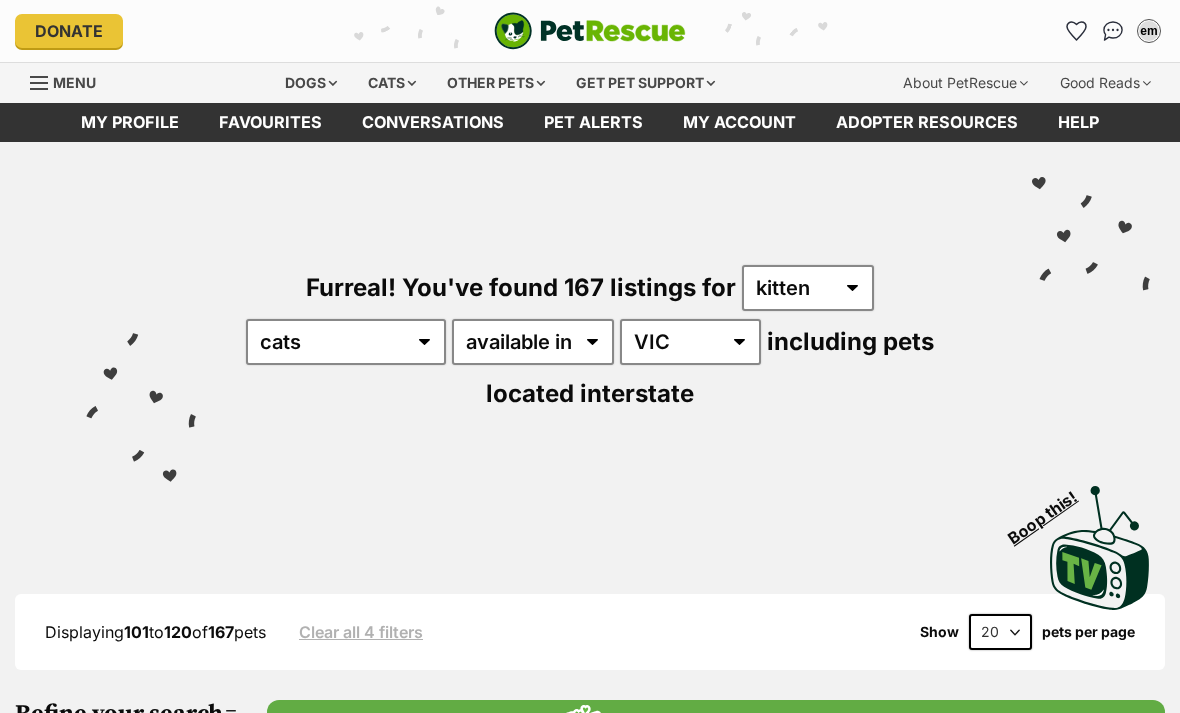 scroll, scrollTop: 0, scrollLeft: 0, axis: both 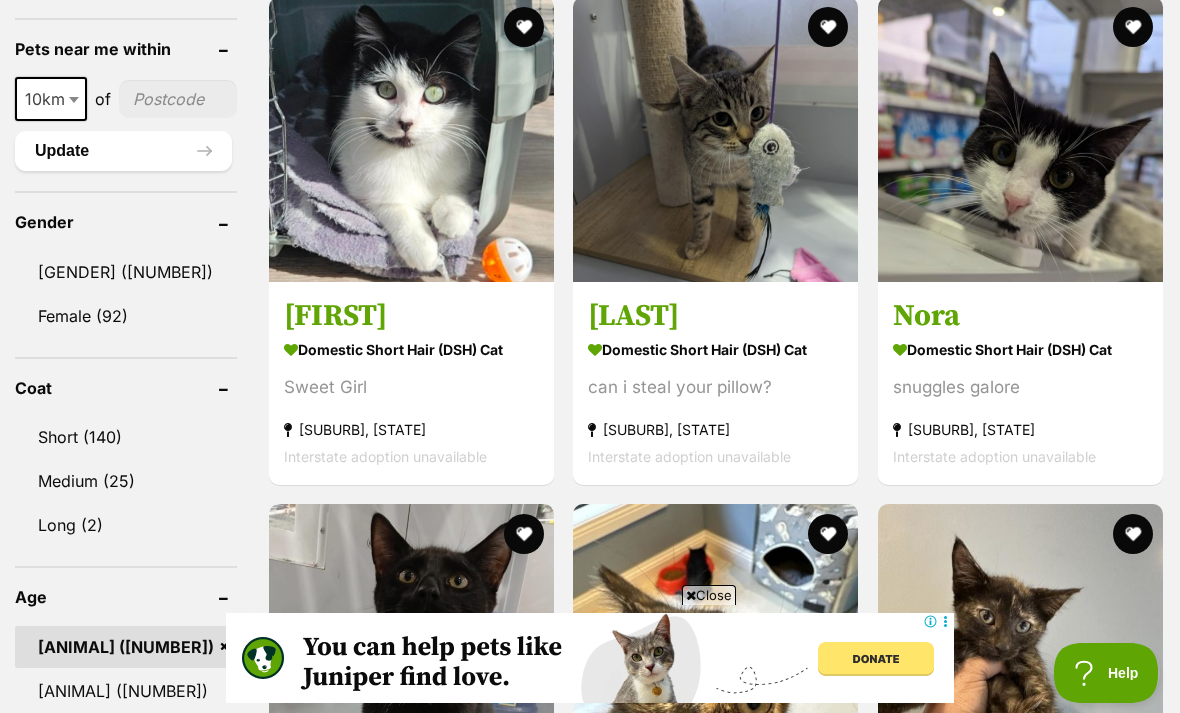 click on "Domestic Short Hair (DSH) Cat" at bounding box center (715, 349) 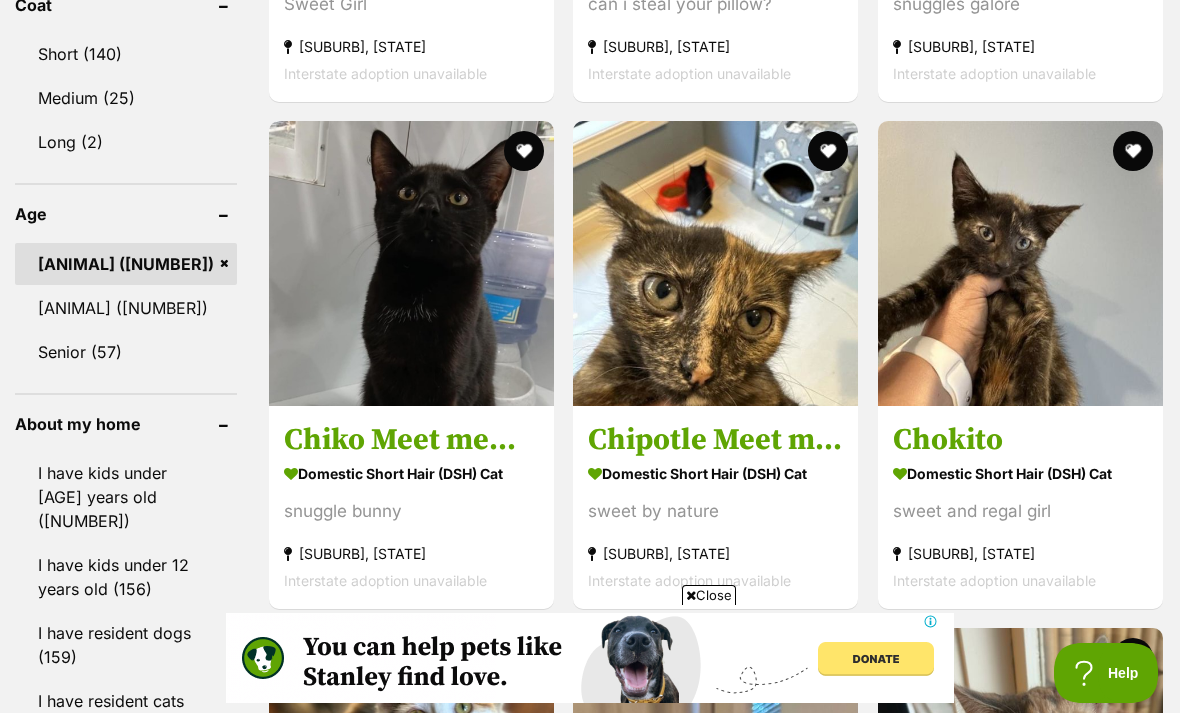 scroll, scrollTop: 0, scrollLeft: 0, axis: both 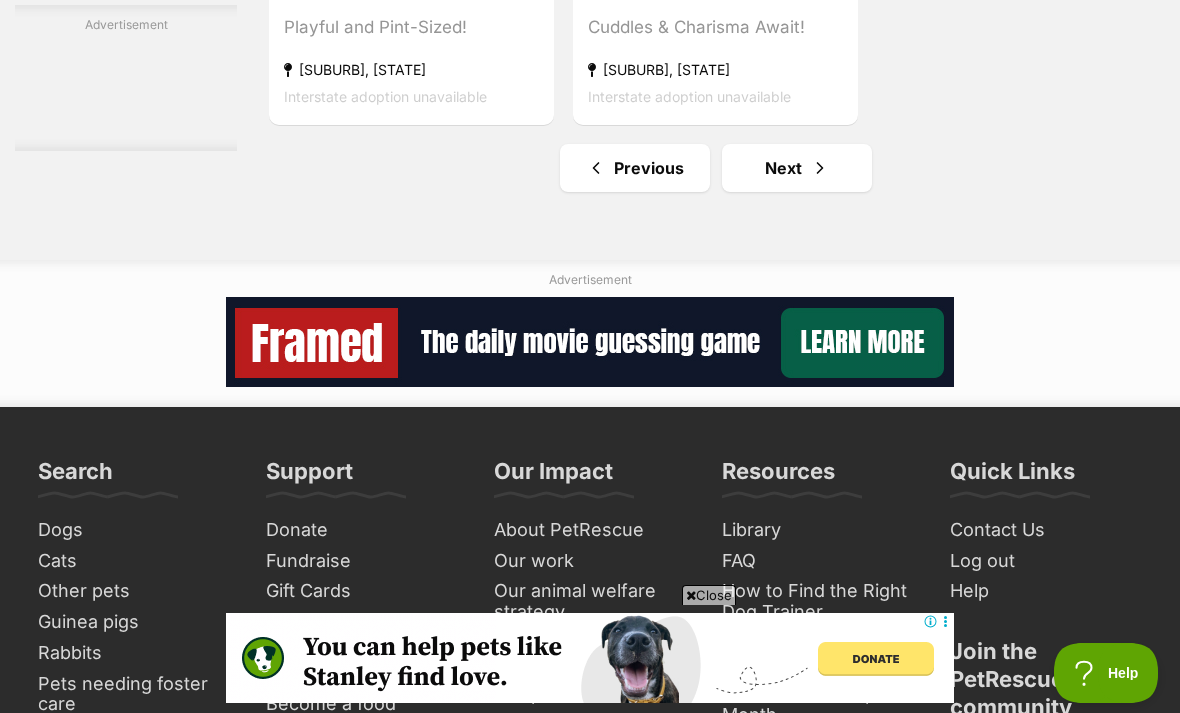 click at bounding box center [820, 168] 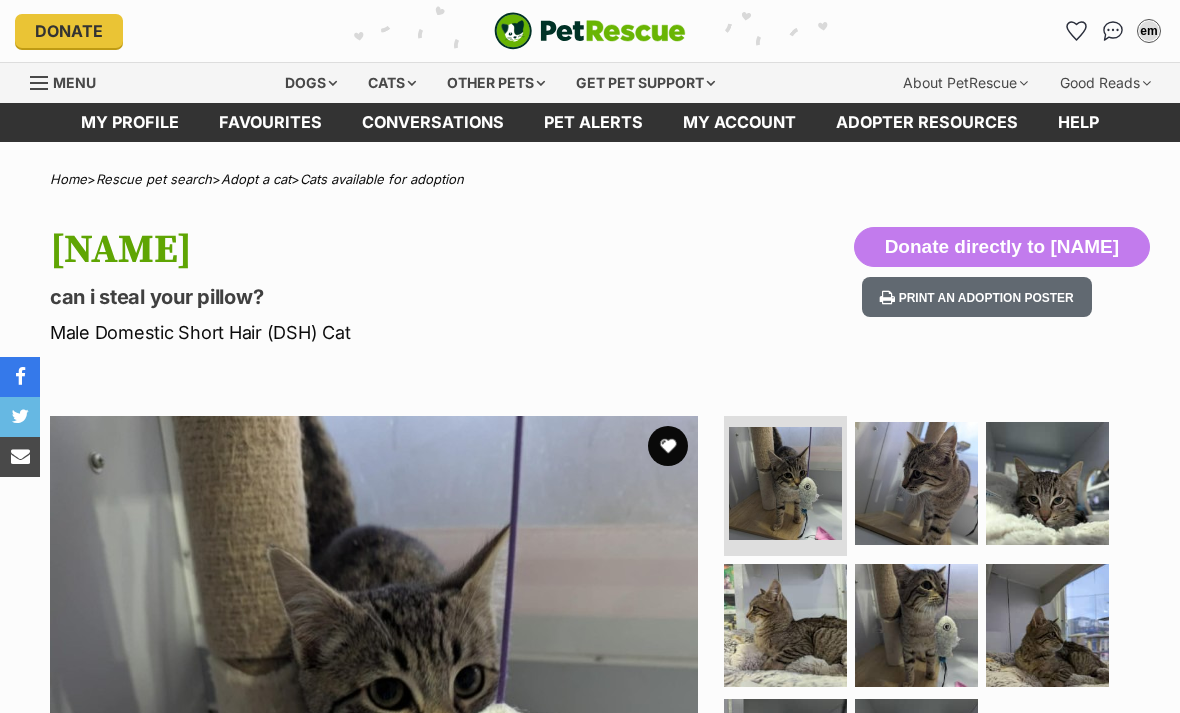 scroll, scrollTop: 0, scrollLeft: 0, axis: both 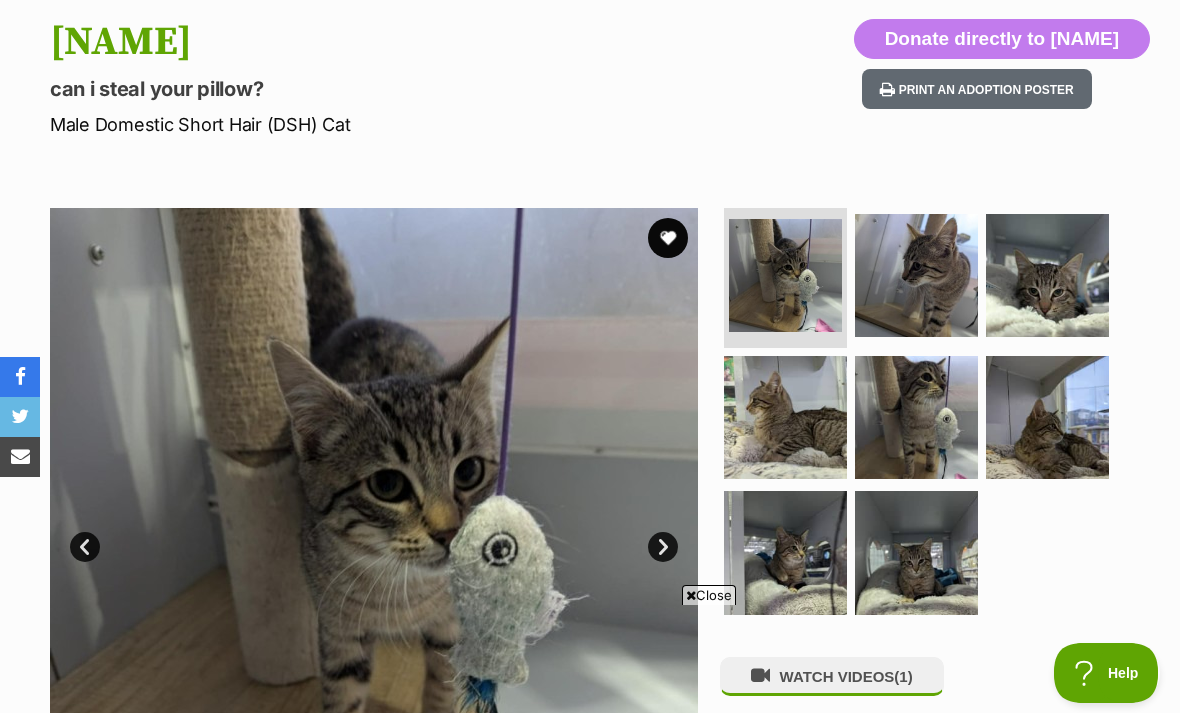 click at bounding box center (916, 552) 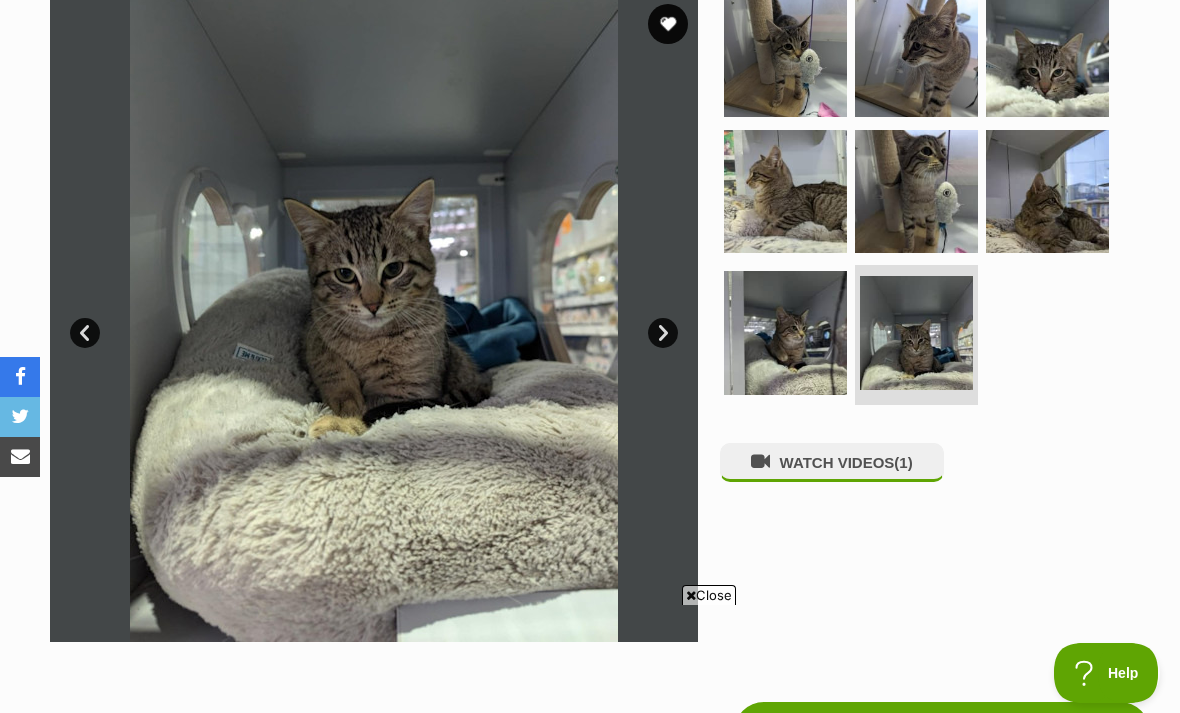 scroll, scrollTop: 403, scrollLeft: 0, axis: vertical 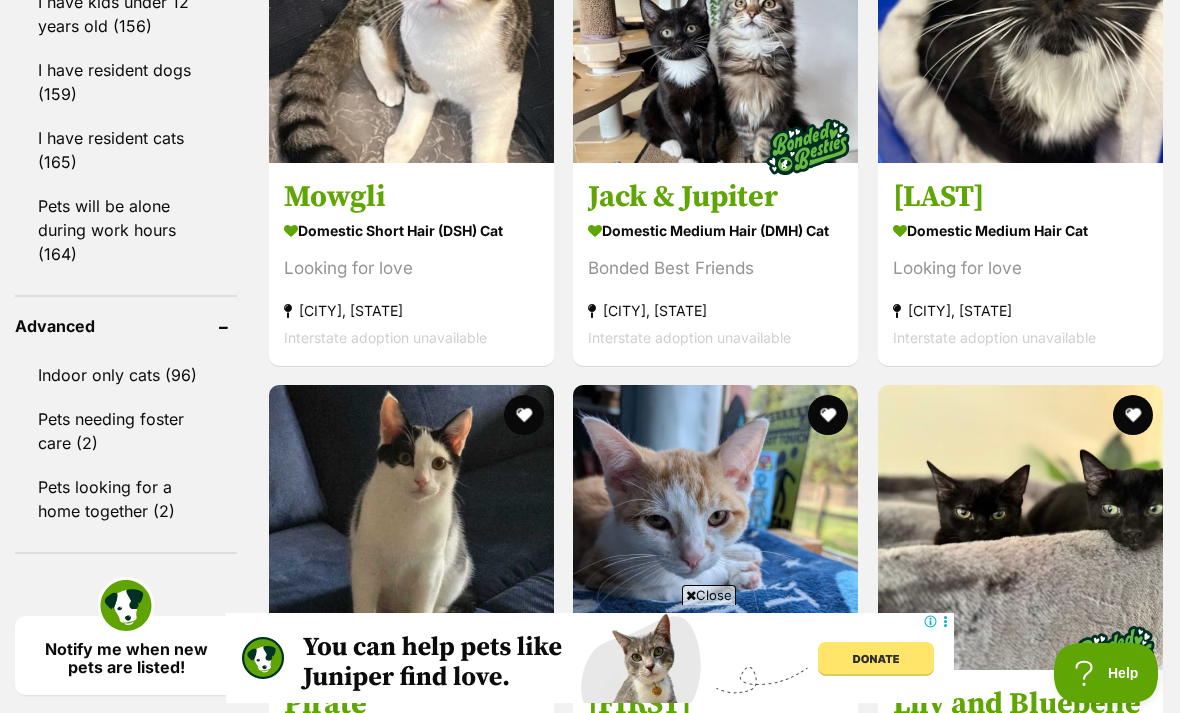 click on "Bonded Best Friends" at bounding box center [715, 268] 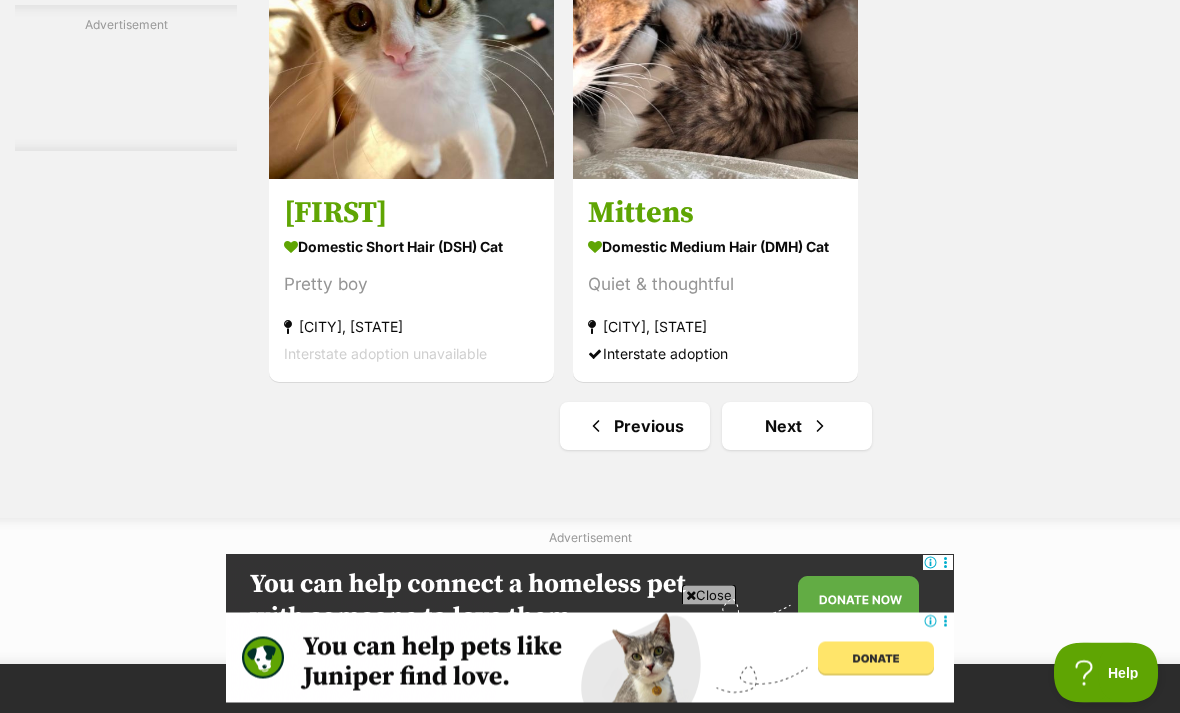 scroll, scrollTop: 4033, scrollLeft: 0, axis: vertical 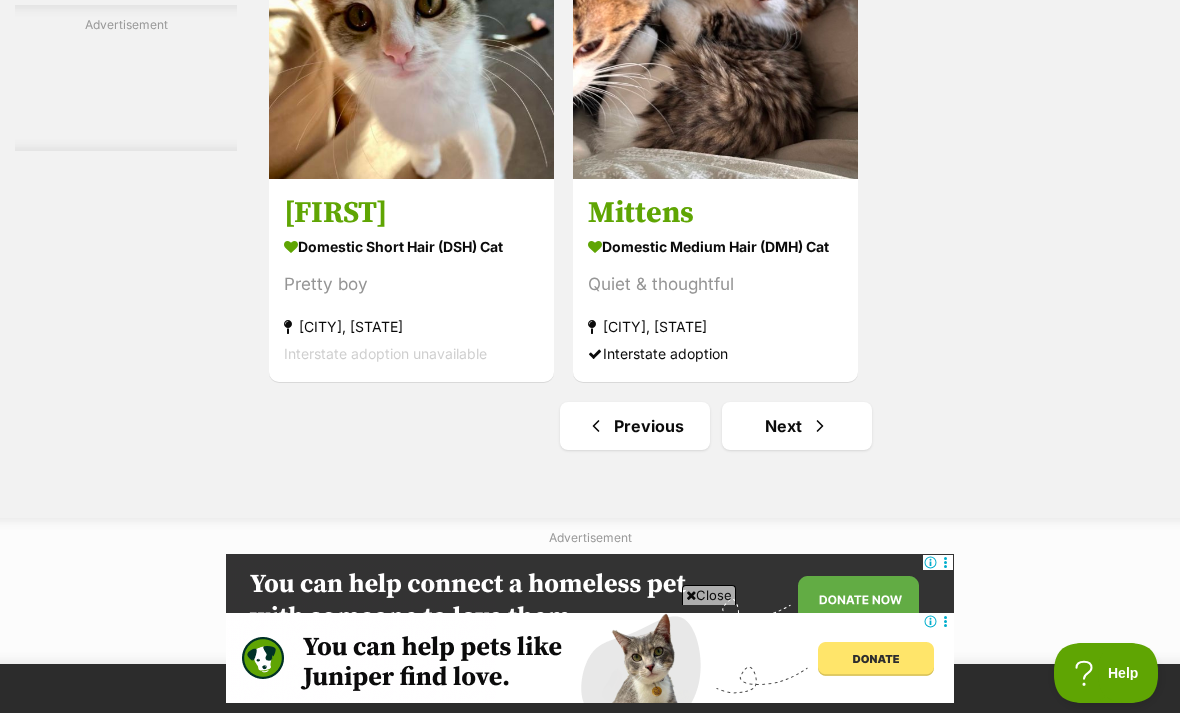 click on "Next" at bounding box center [797, 426] 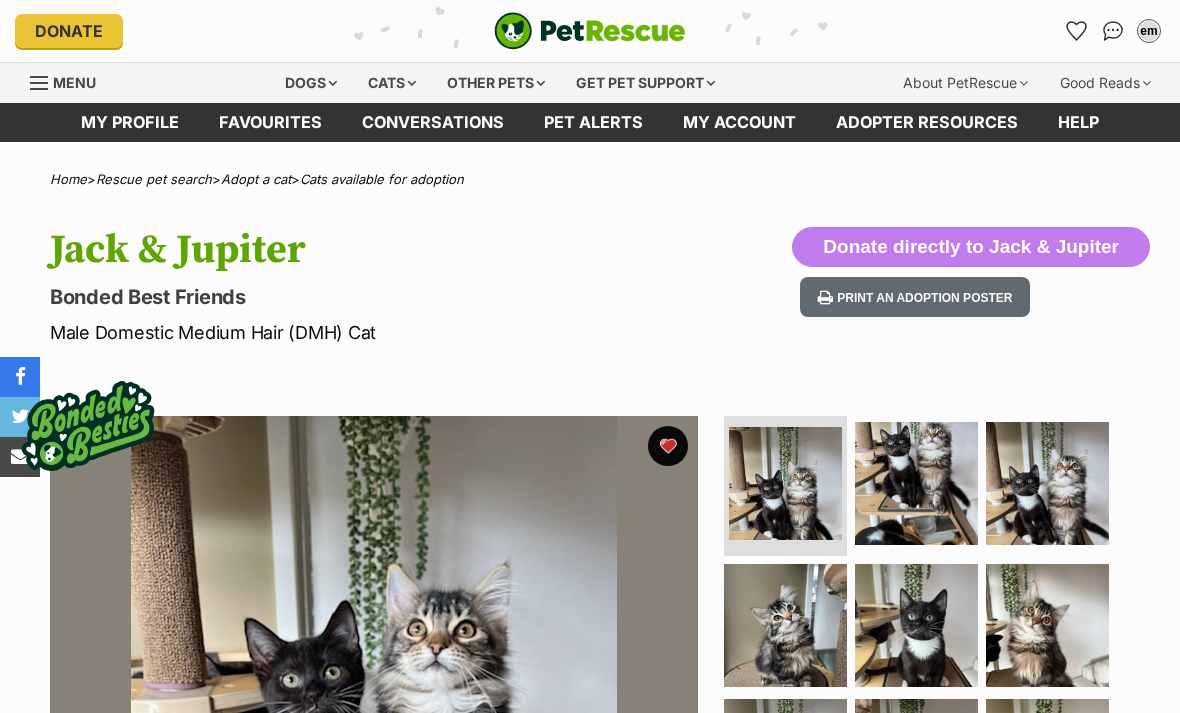 scroll, scrollTop: 174, scrollLeft: 0, axis: vertical 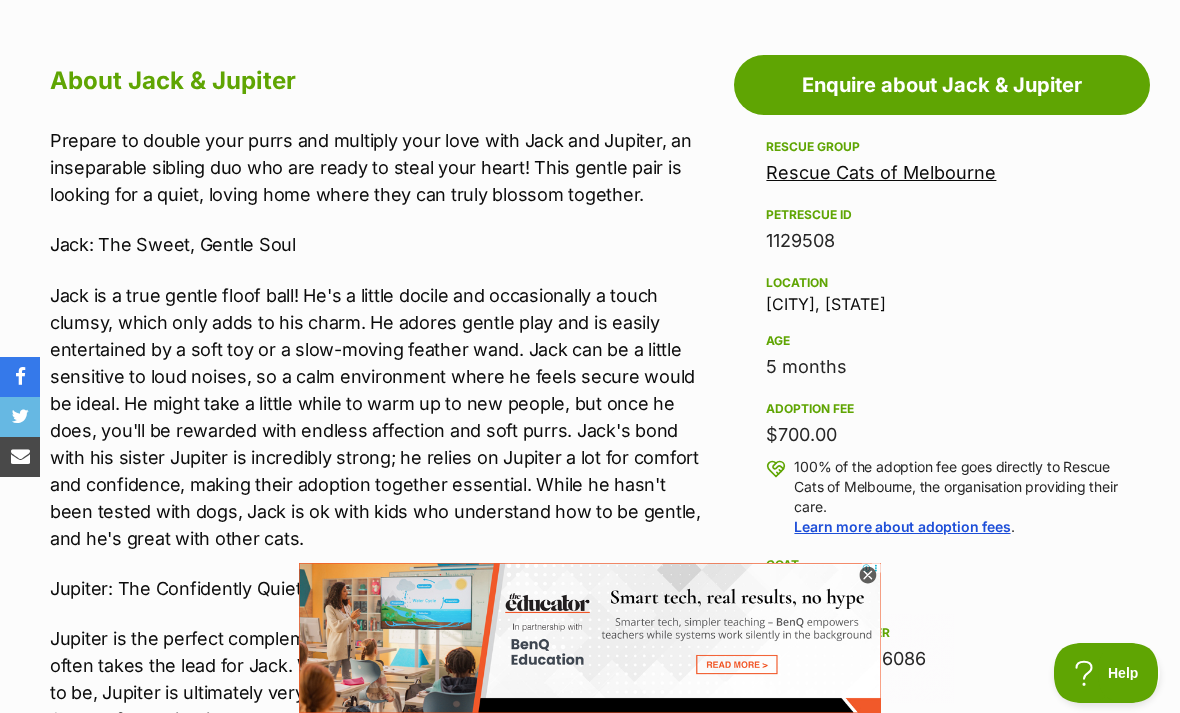 click on "Rescue Cats of Melbourne" at bounding box center [881, 172] 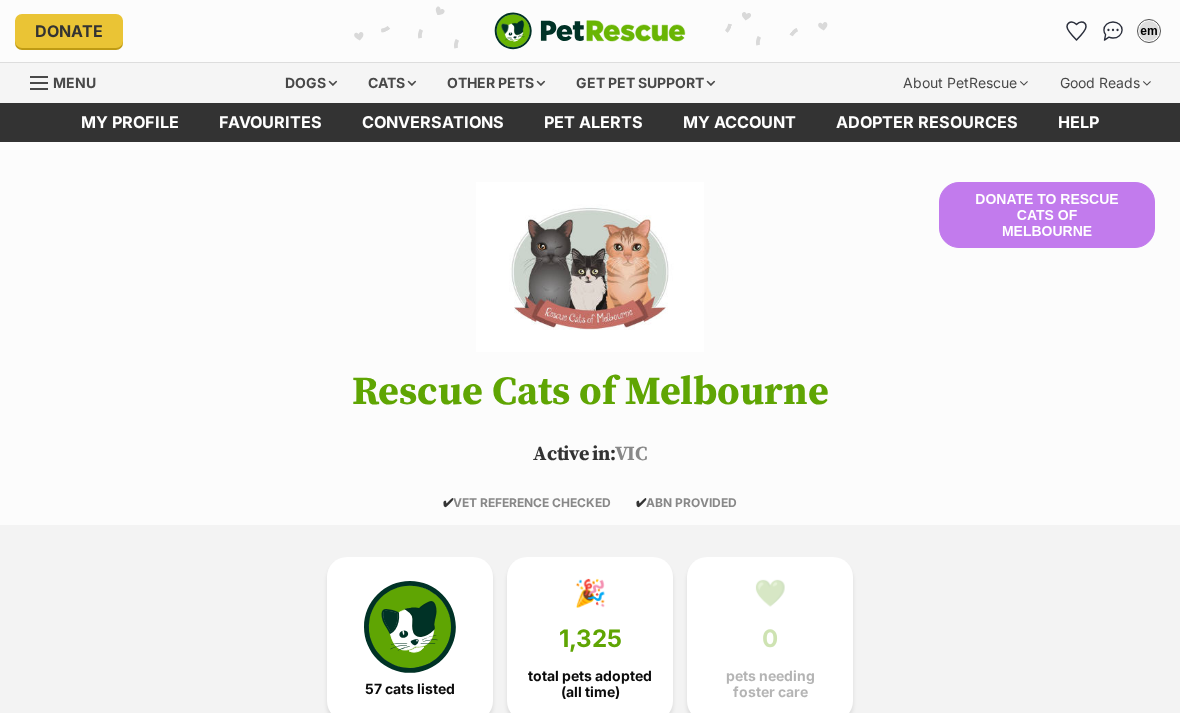 scroll, scrollTop: 361, scrollLeft: 0, axis: vertical 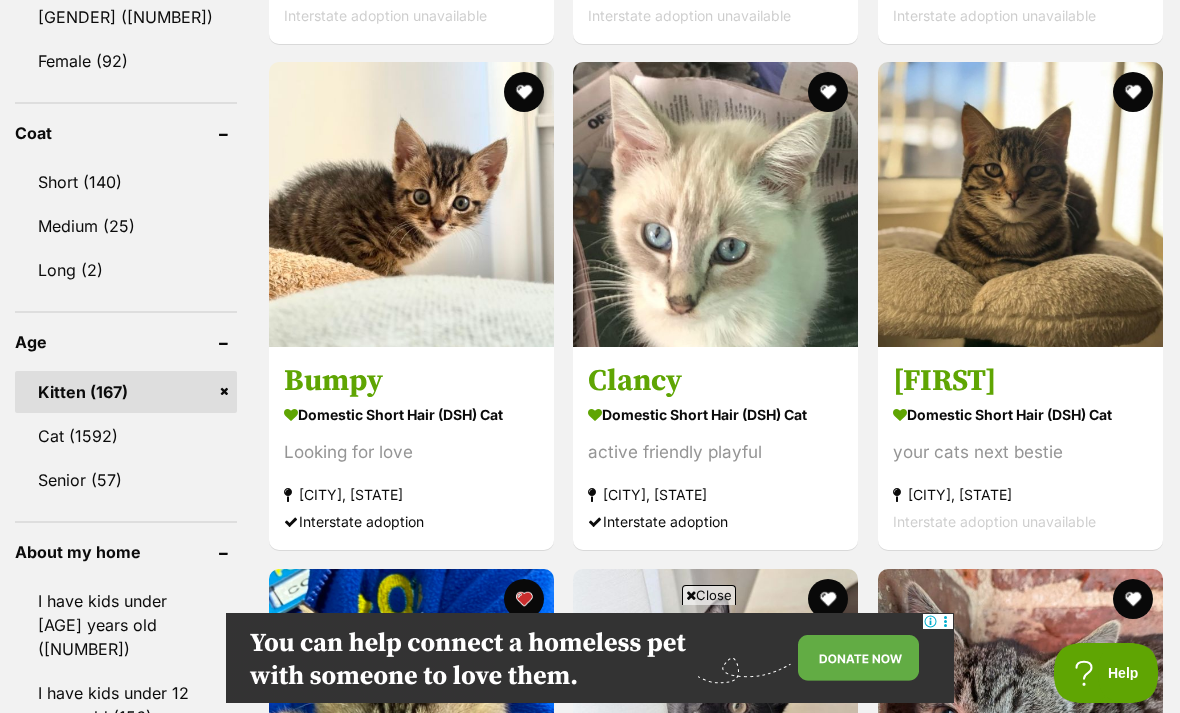 click at bounding box center [524, 92] 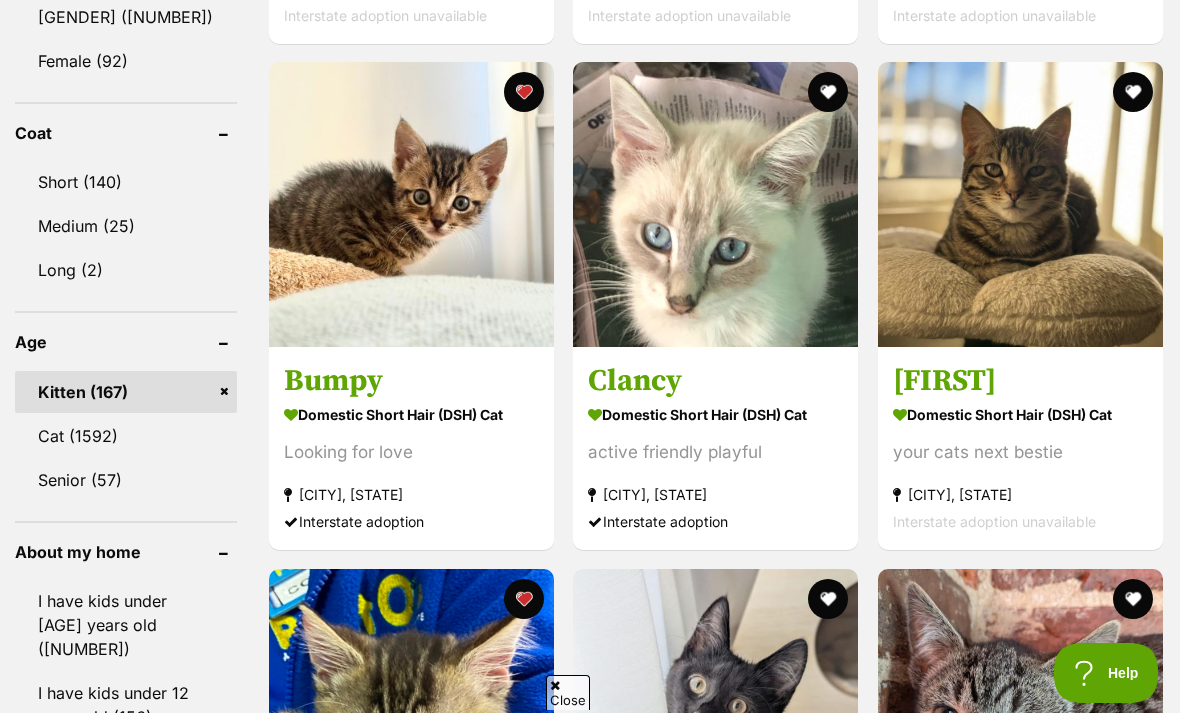 click on "Looking for love" at bounding box center (411, 452) 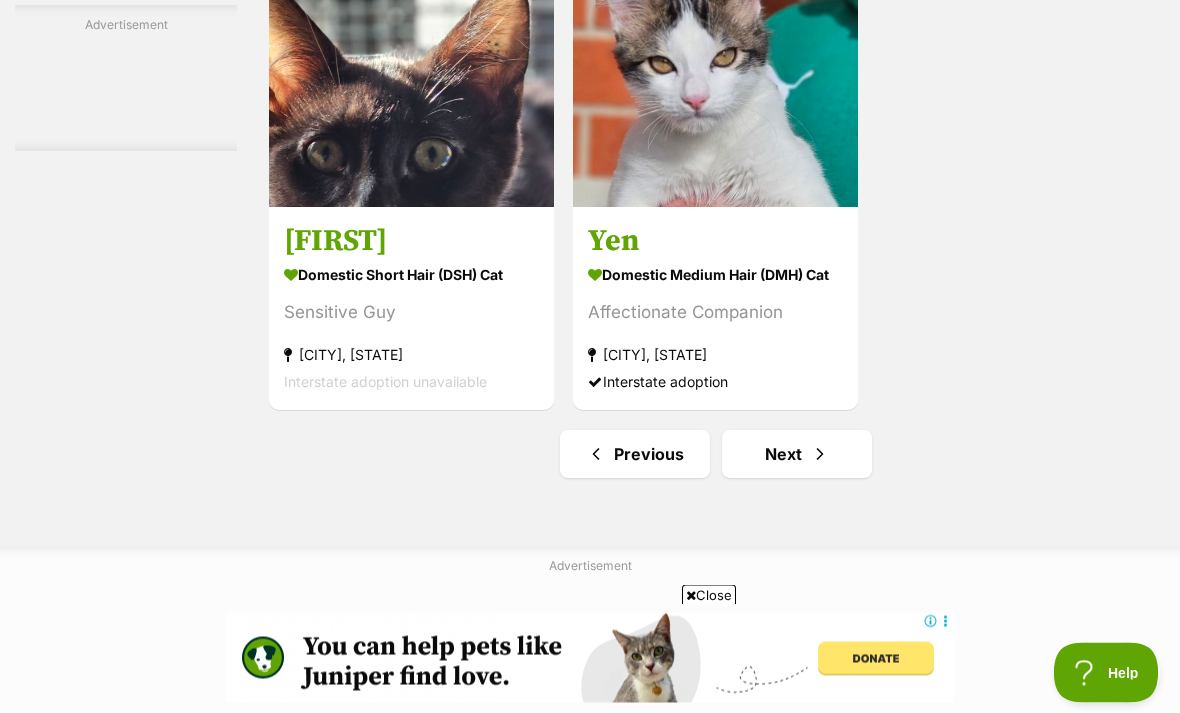 scroll, scrollTop: 4005, scrollLeft: 0, axis: vertical 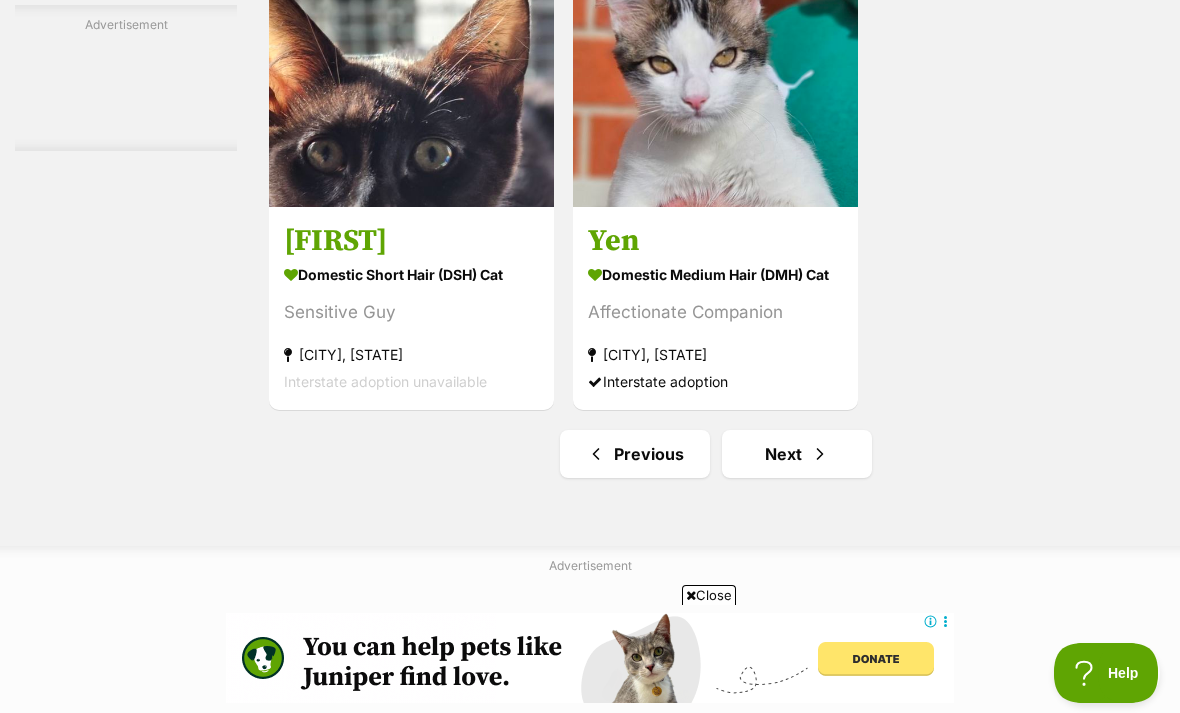 click on "Next" at bounding box center [797, 454] 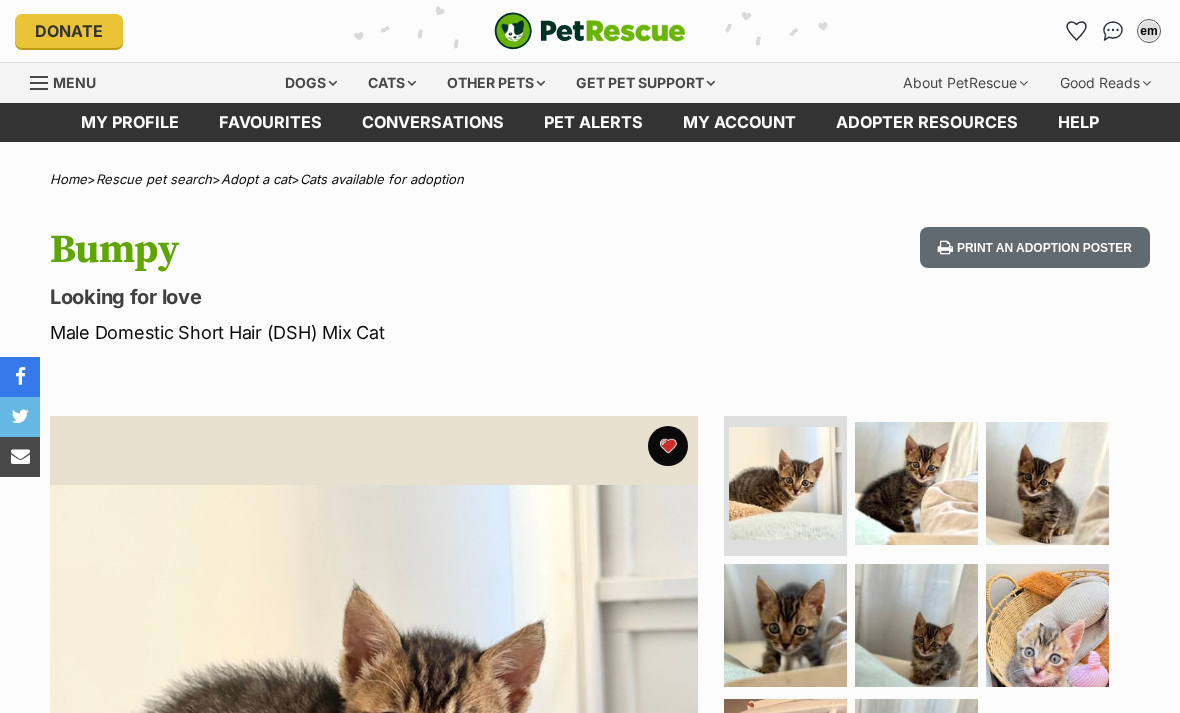 scroll, scrollTop: 0, scrollLeft: 0, axis: both 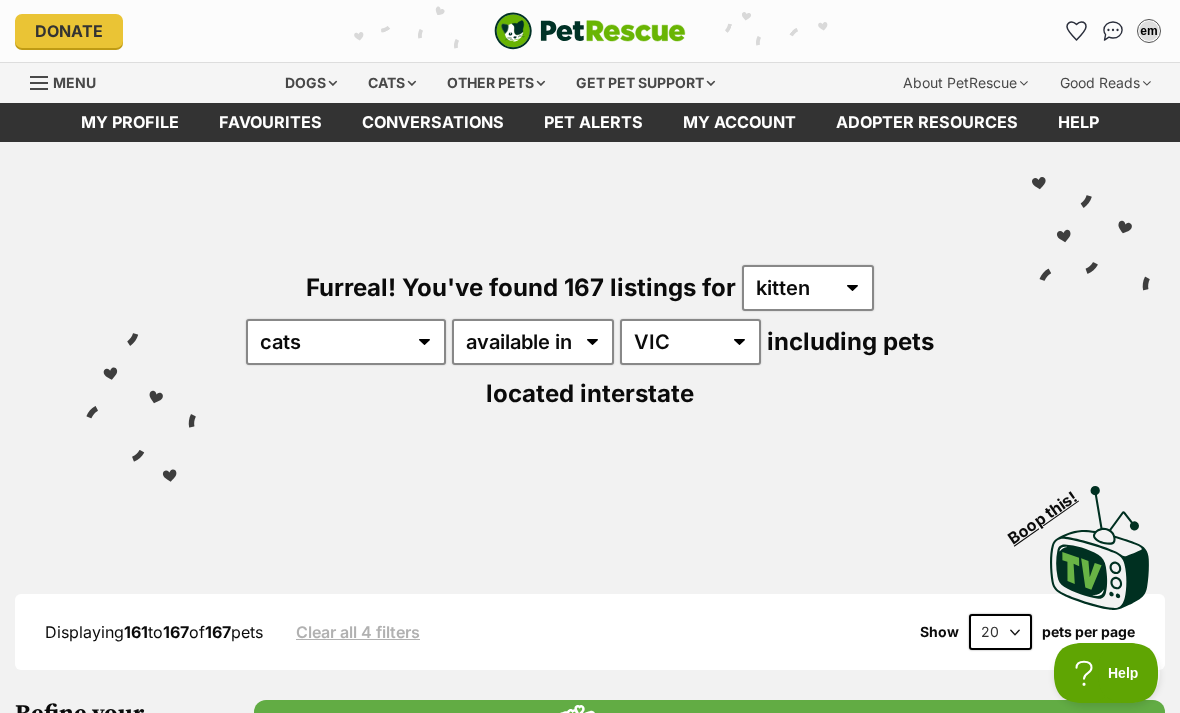click on "Favourites" at bounding box center (270, 122) 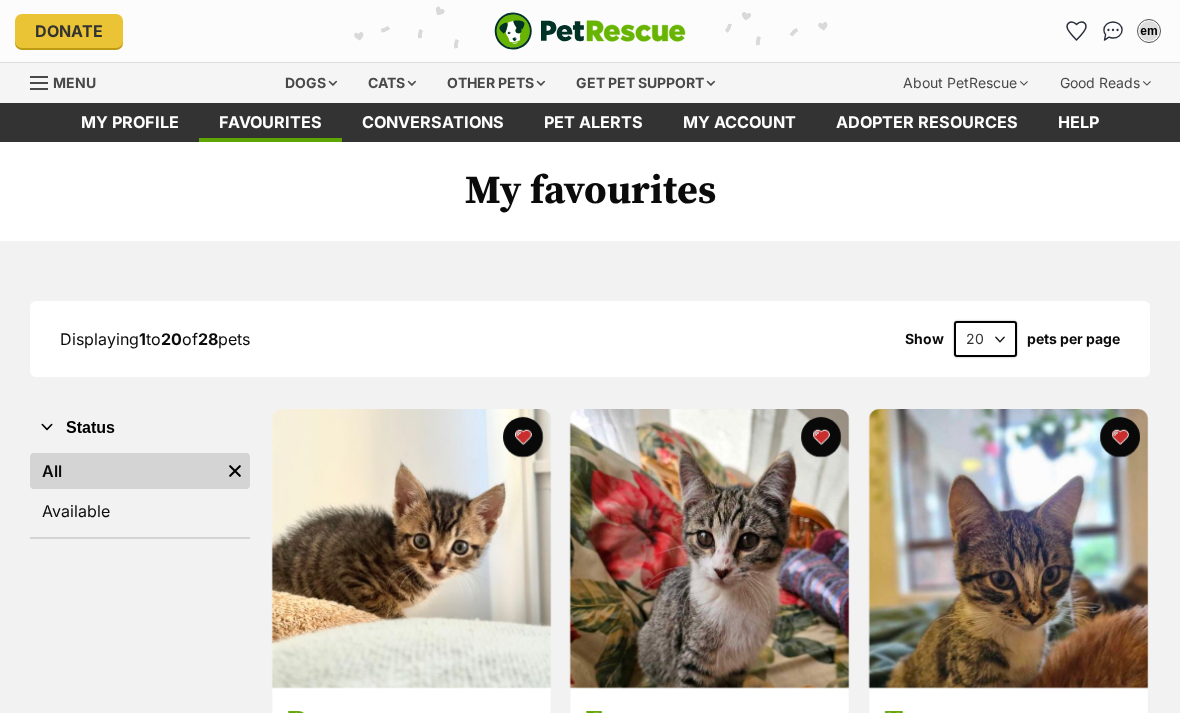 scroll, scrollTop: 0, scrollLeft: 0, axis: both 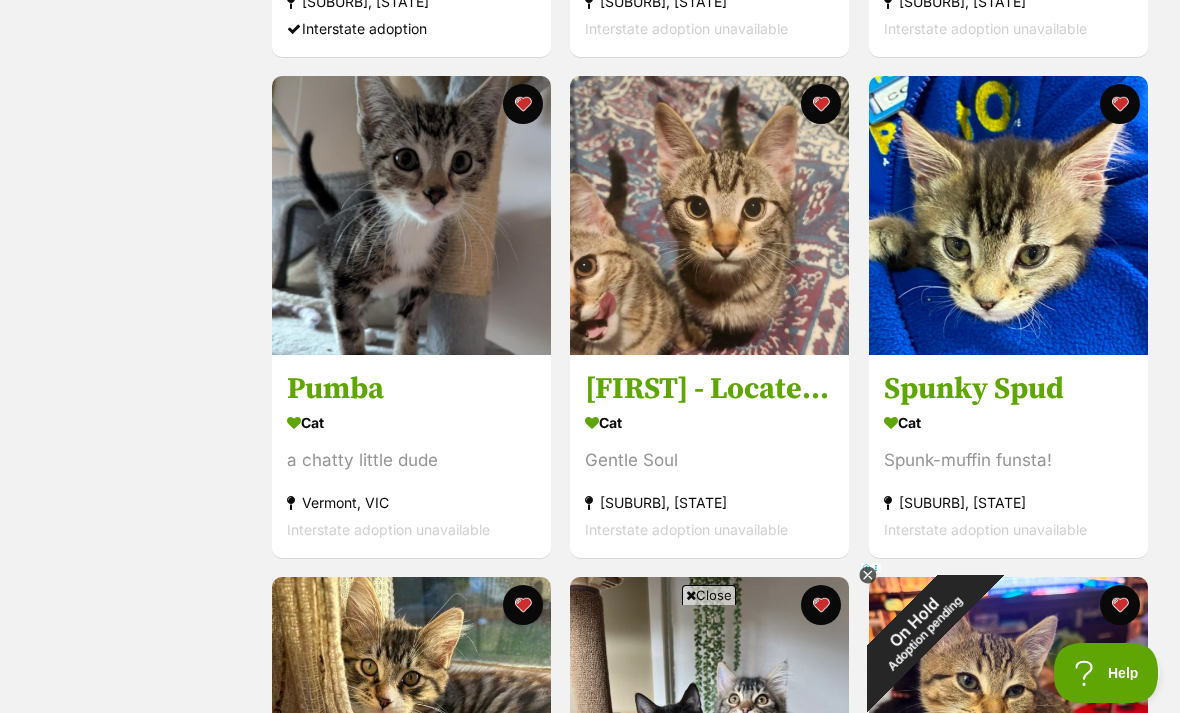 click on "a chatty little dude" at bounding box center (411, 460) 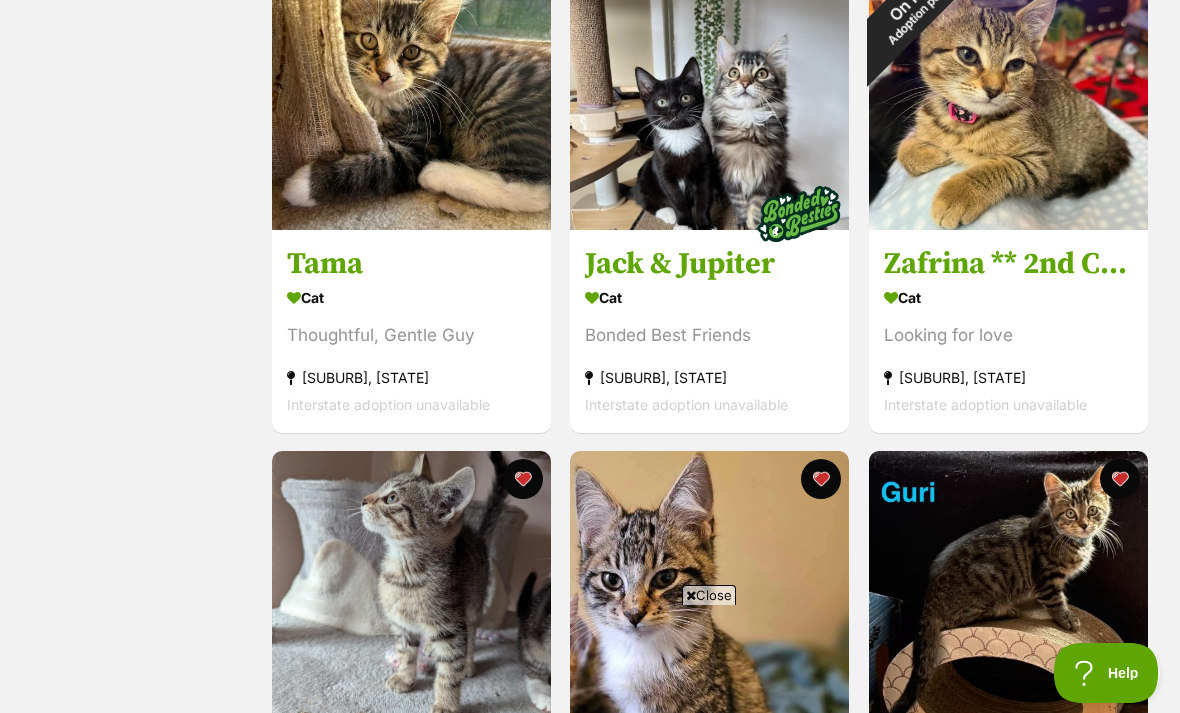scroll, scrollTop: 1435, scrollLeft: 0, axis: vertical 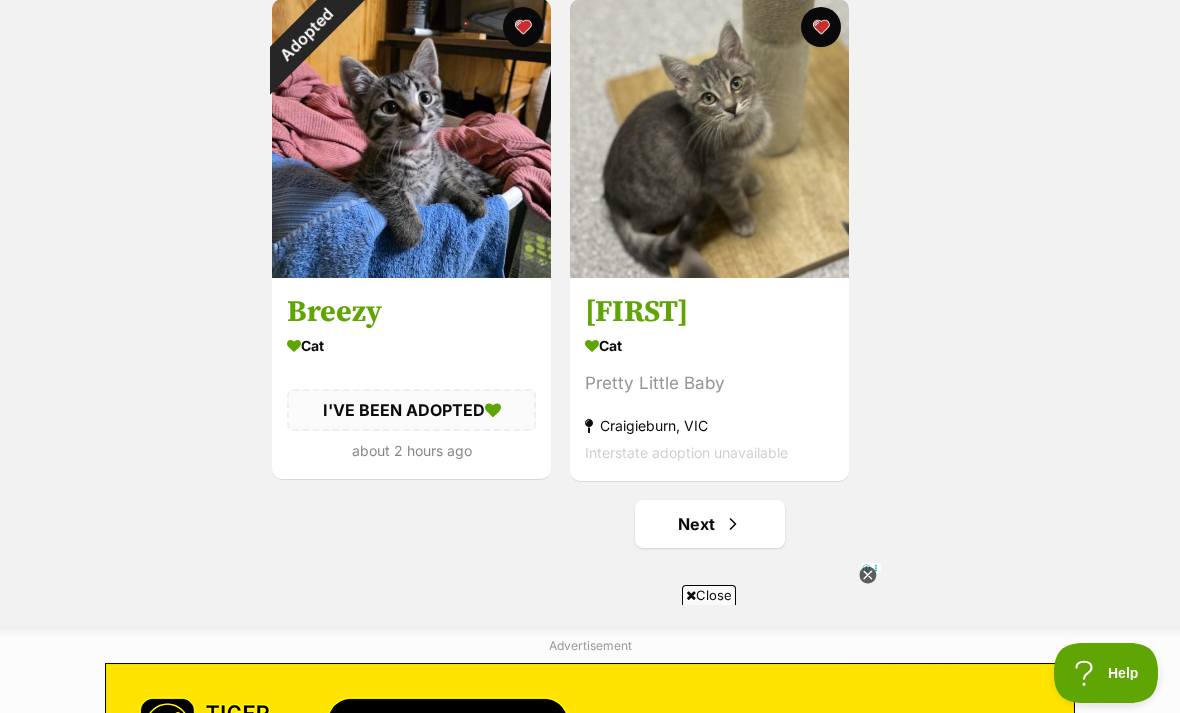click on "Next" at bounding box center (710, 524) 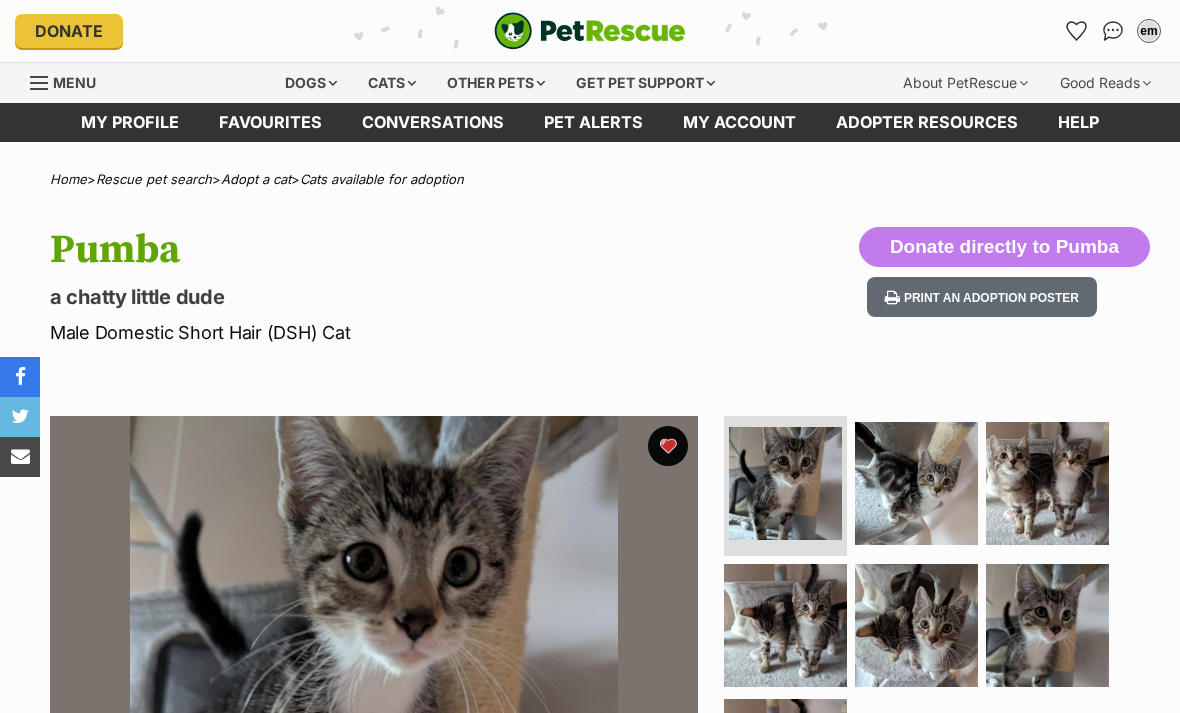 scroll, scrollTop: 0, scrollLeft: 0, axis: both 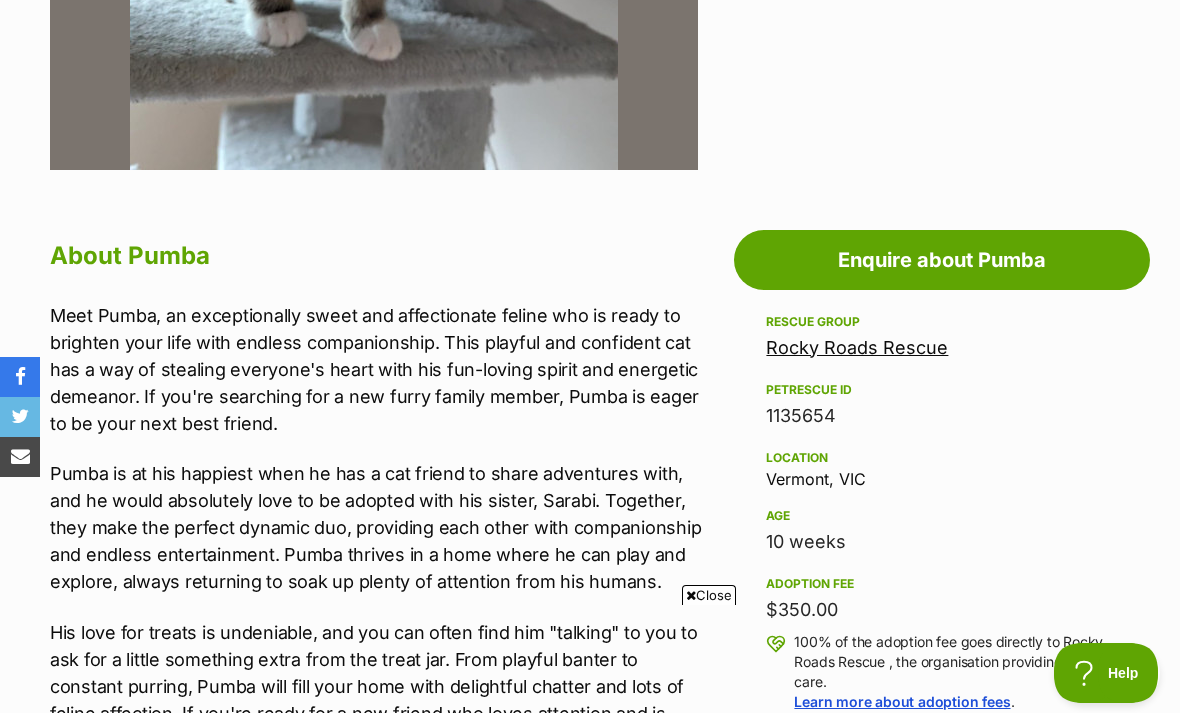 click on "Rocky Roads Rescue" at bounding box center [857, 347] 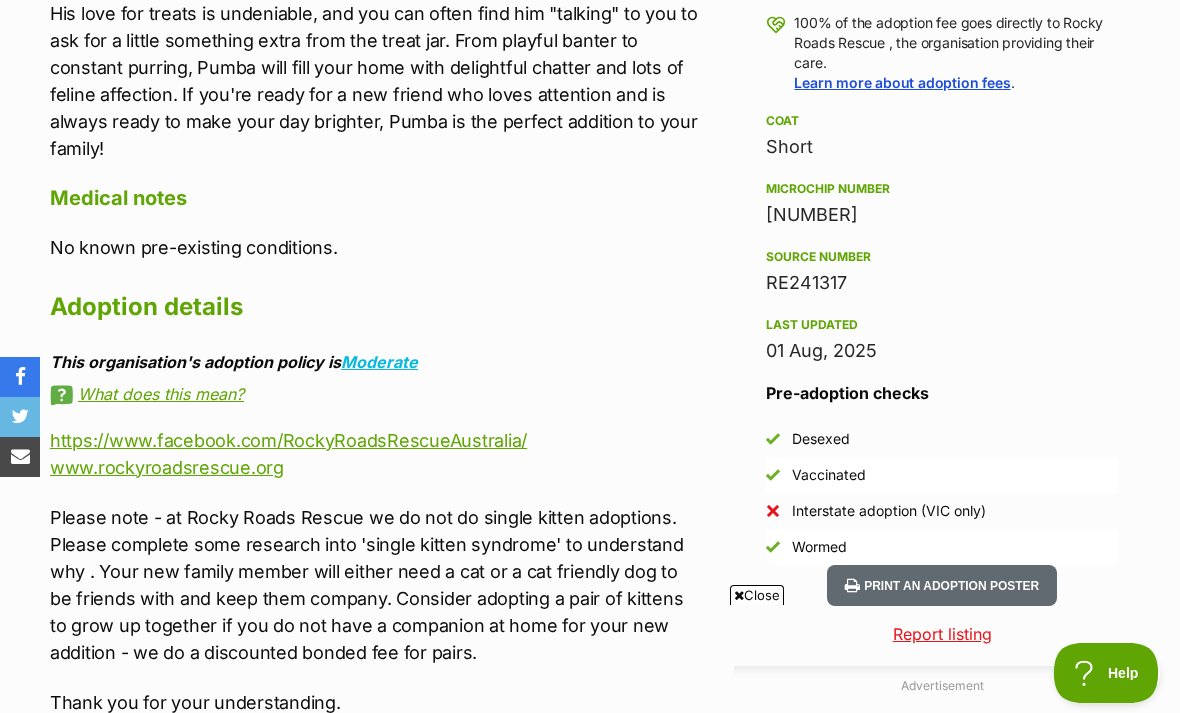 scroll, scrollTop: 0, scrollLeft: 0, axis: both 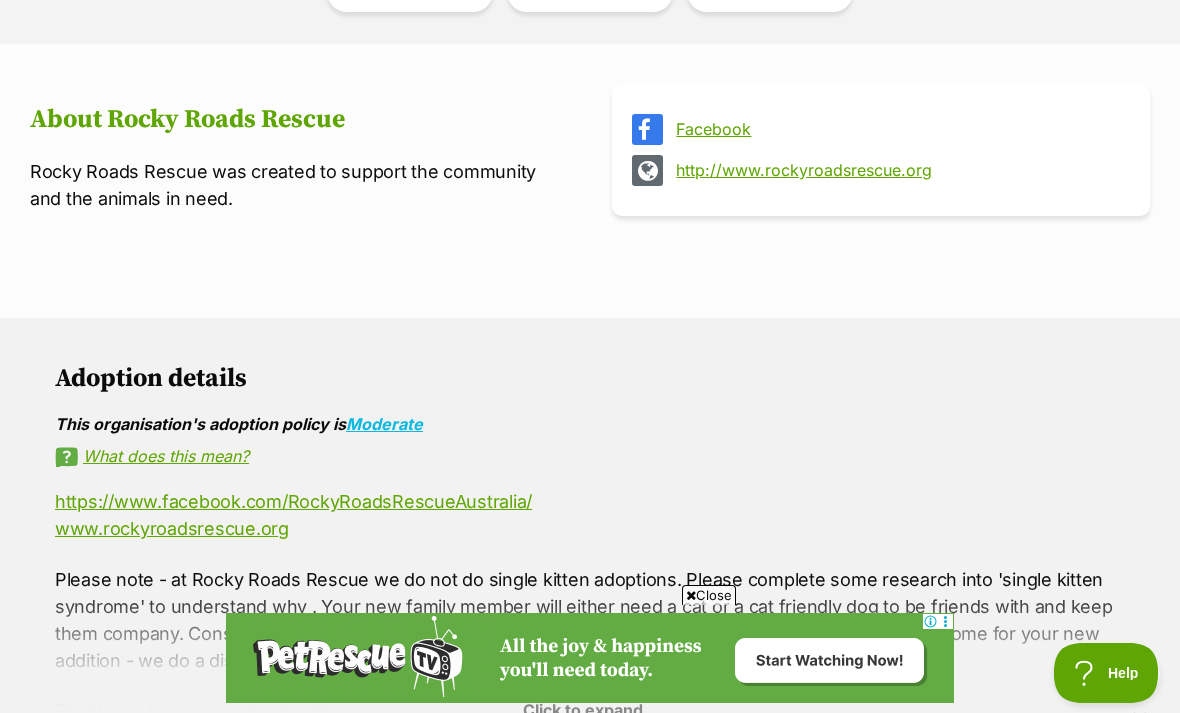 click on "Facebook" at bounding box center [899, 129] 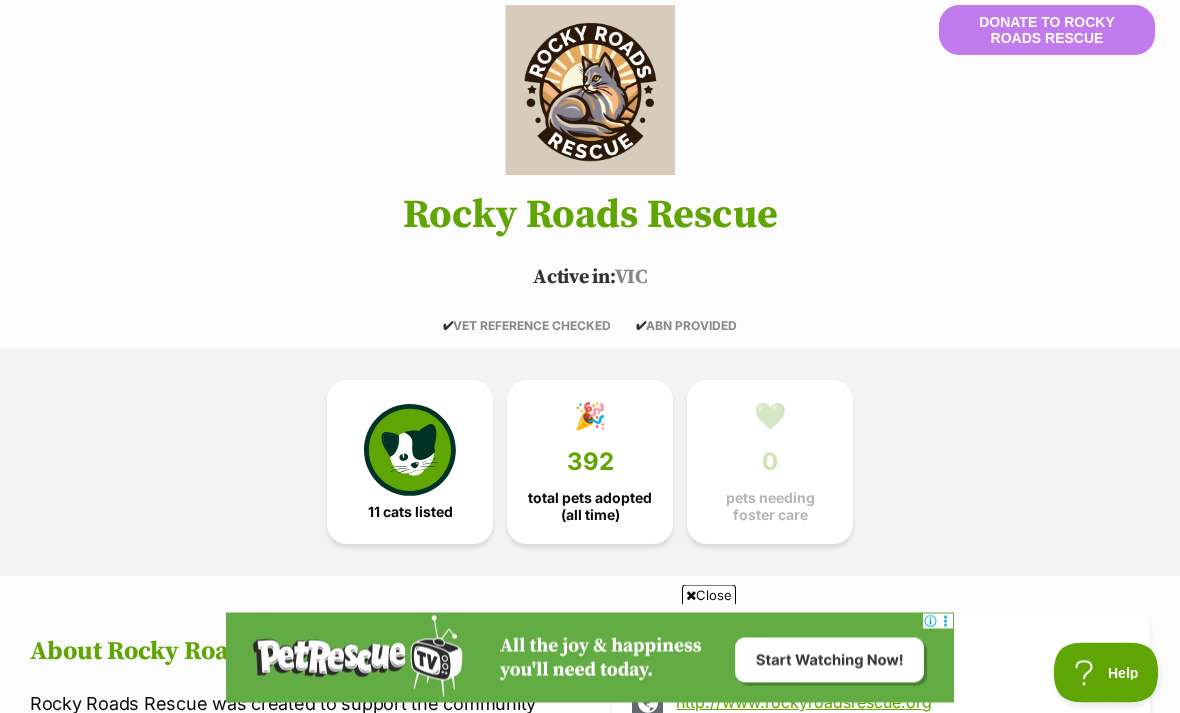 scroll, scrollTop: 0, scrollLeft: 0, axis: both 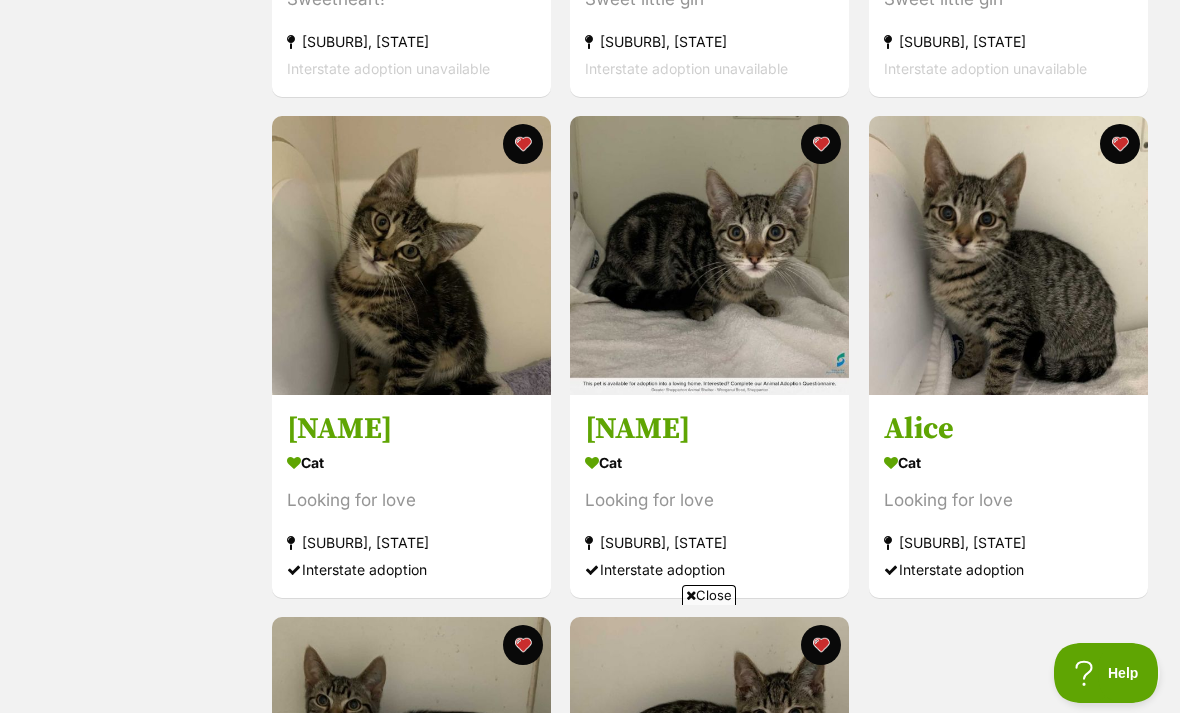 click on "Looking for love" at bounding box center (411, 500) 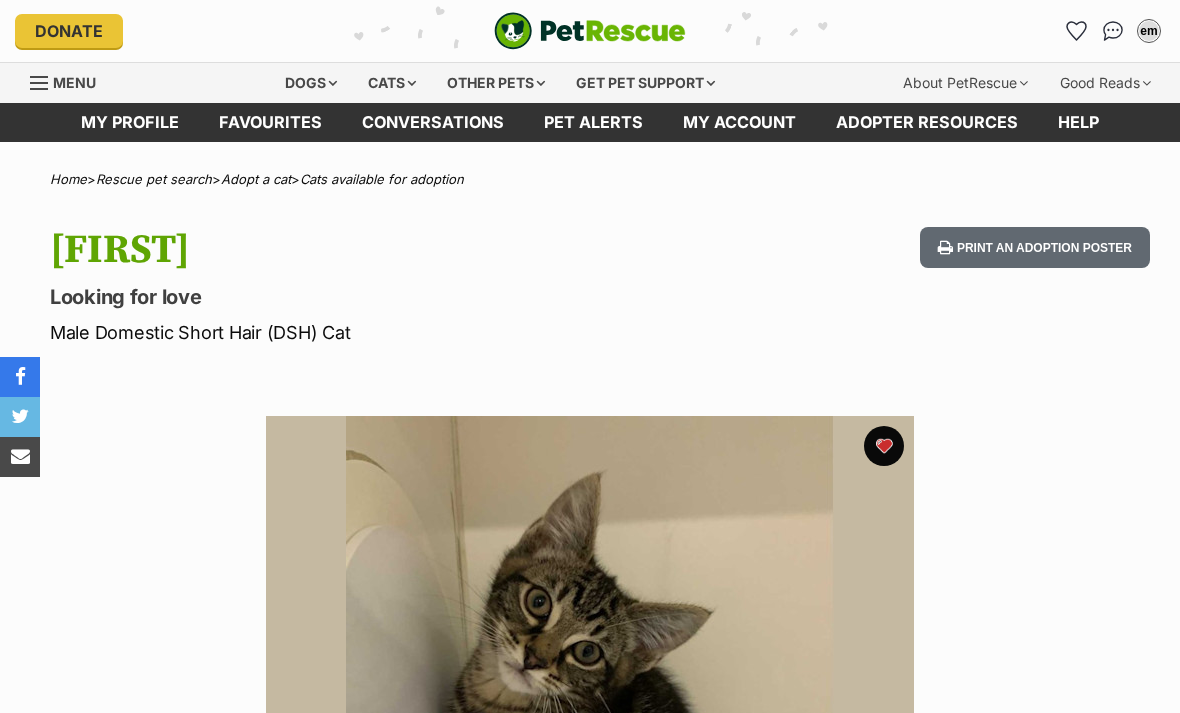 scroll, scrollTop: 0, scrollLeft: 0, axis: both 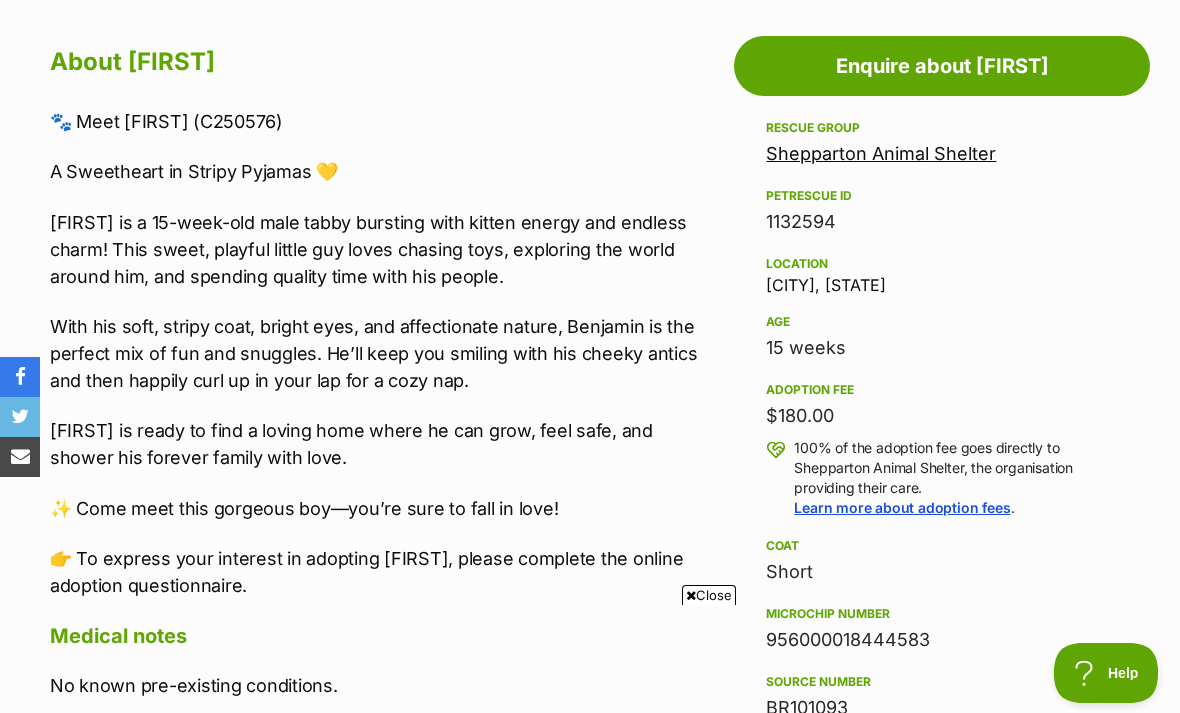 click on "Shepparton Animal Shelter" at bounding box center [881, 153] 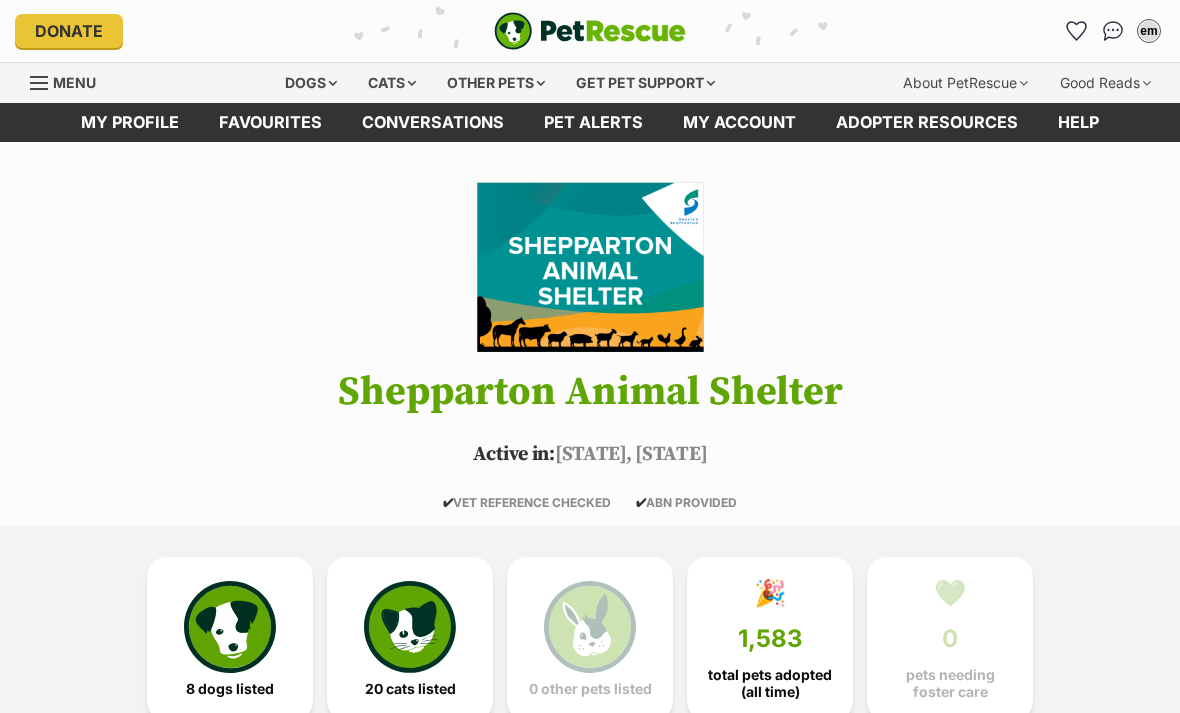 scroll, scrollTop: 0, scrollLeft: 0, axis: both 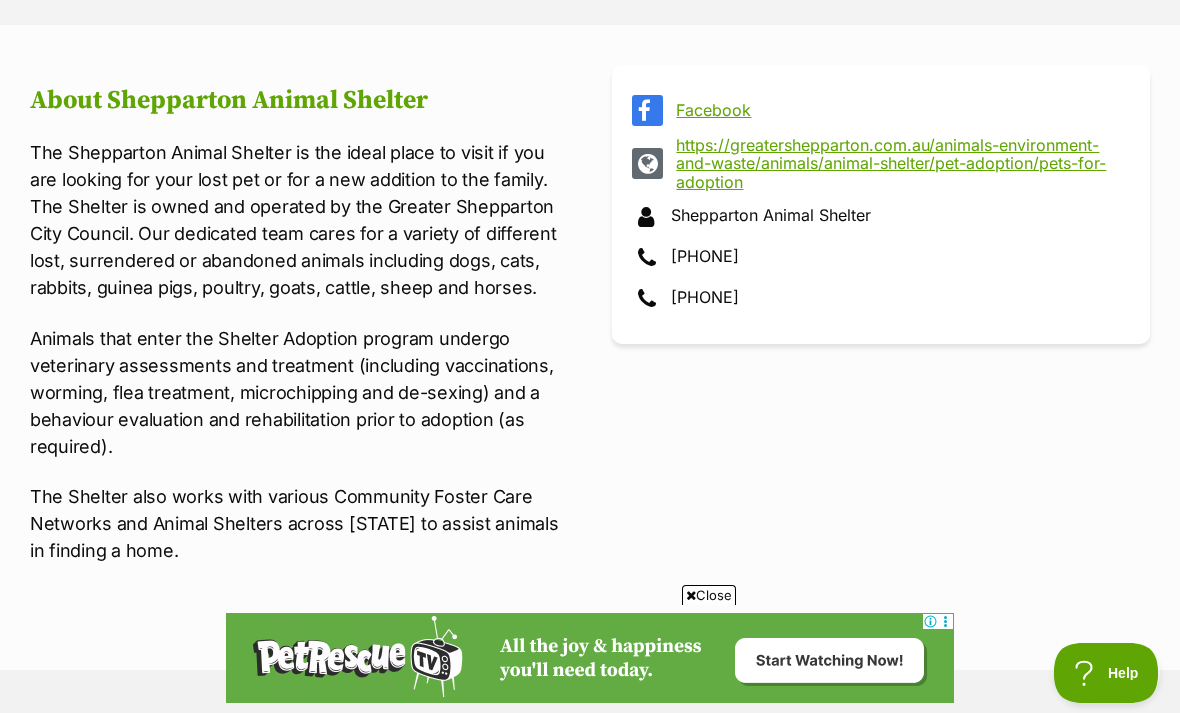 click on "https://greatershepparton.com.au/animals-environment-and-waste/animals/animal-shelter/pet-adoption/pets-for-adoption" at bounding box center (899, 163) 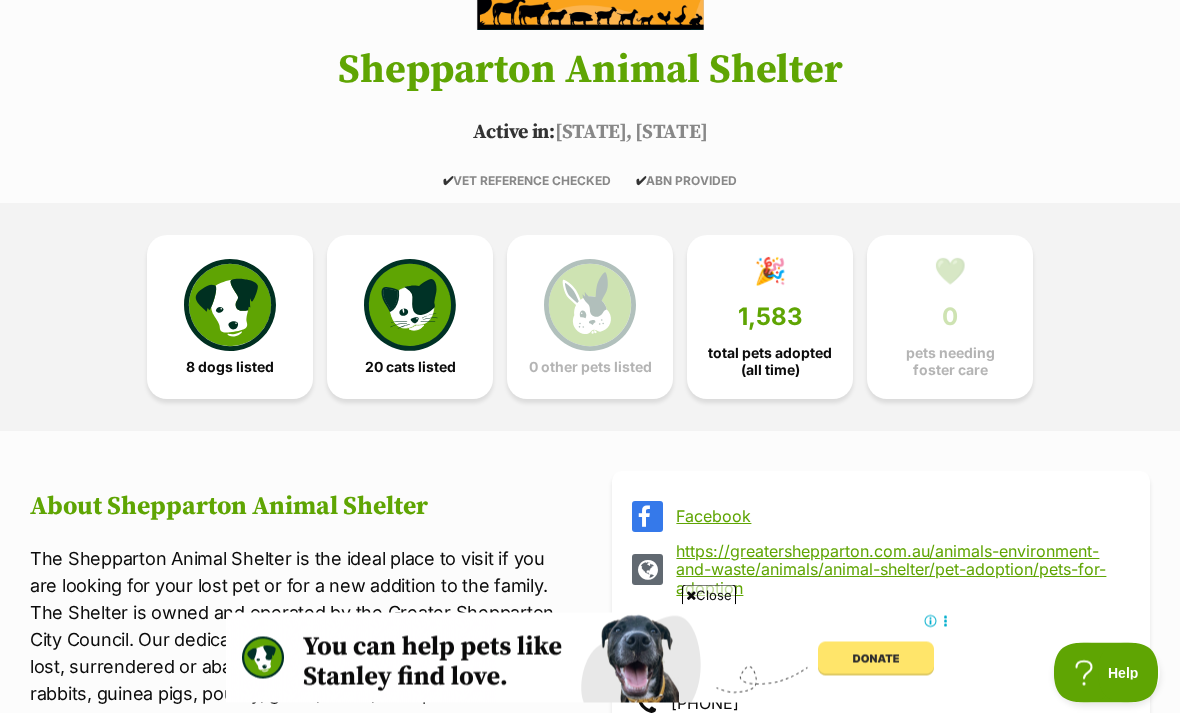 scroll, scrollTop: 0, scrollLeft: 0, axis: both 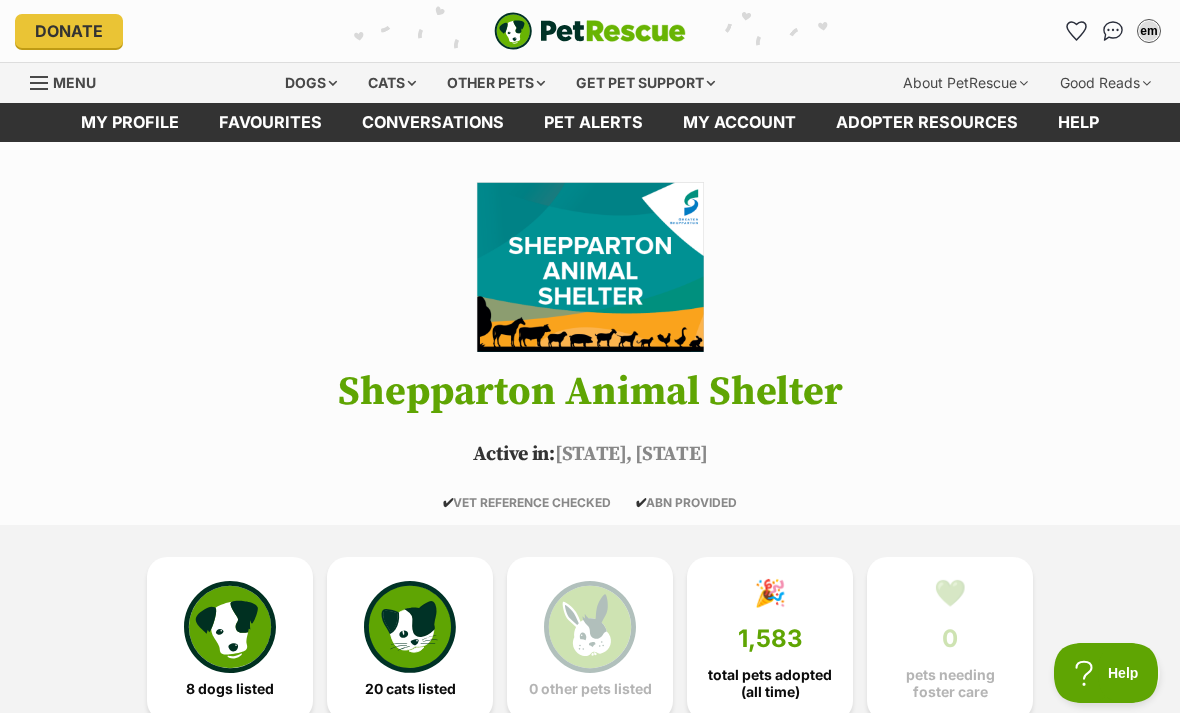 click on "Favourites" at bounding box center [270, 122] 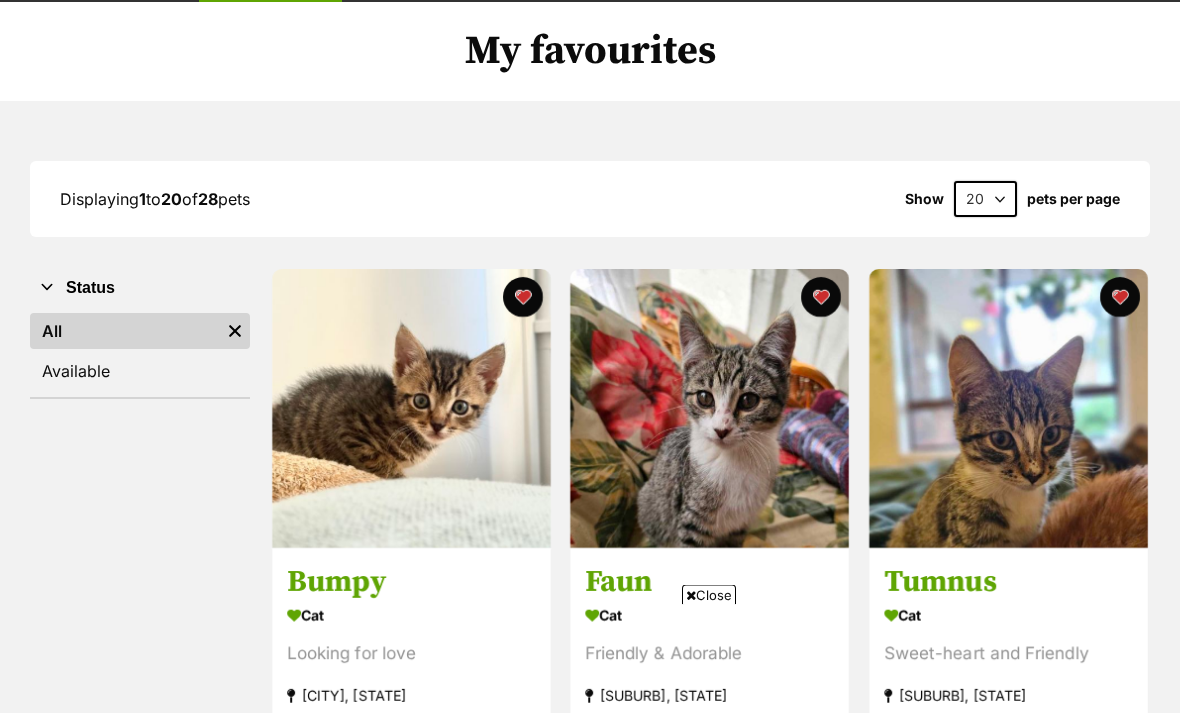 scroll, scrollTop: 140, scrollLeft: 0, axis: vertical 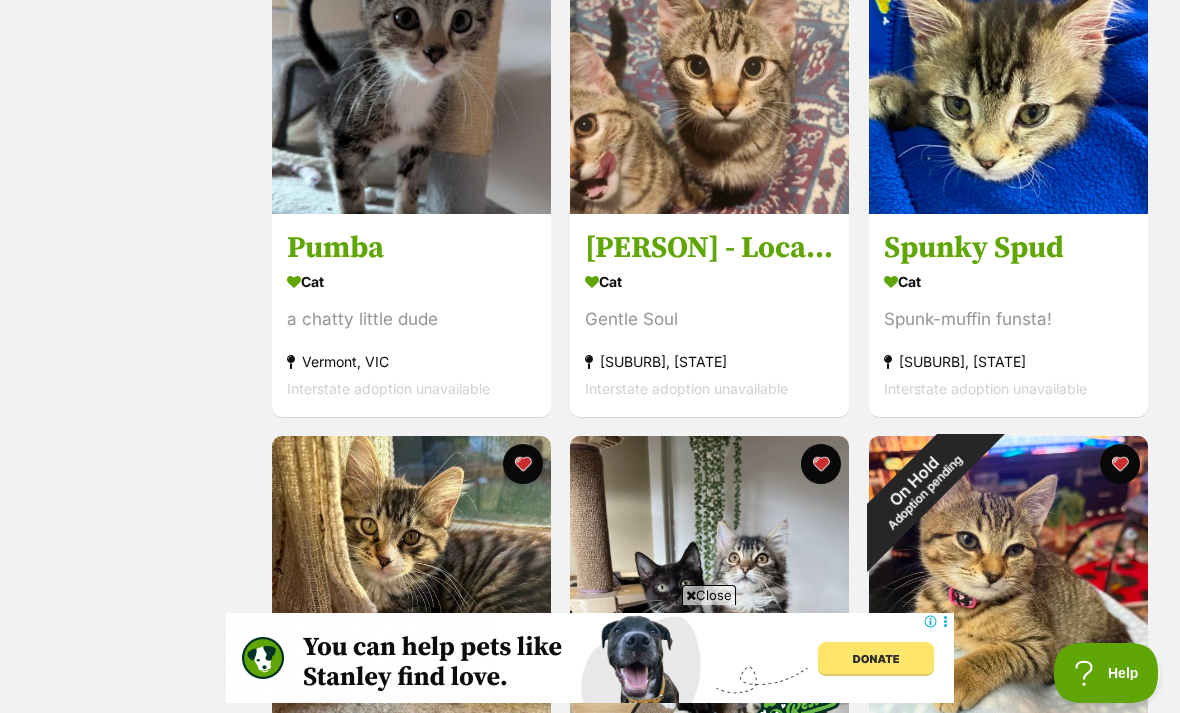 click on "Spunky Spud" at bounding box center [1008, 248] 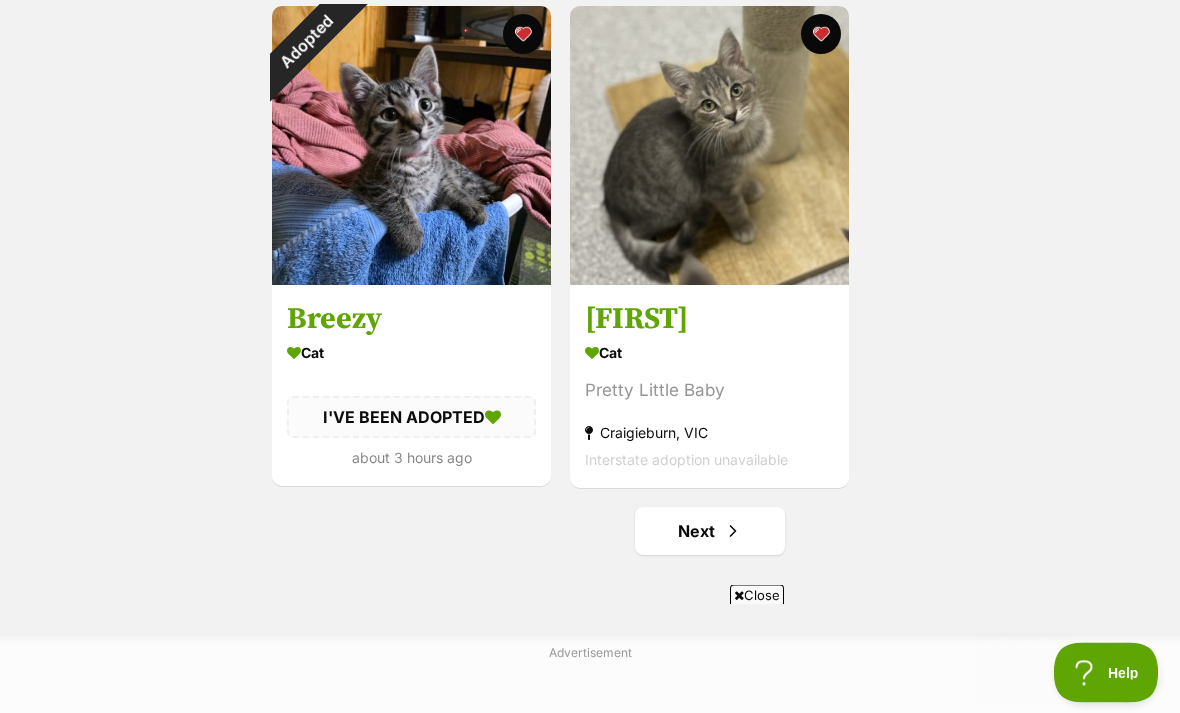 scroll, scrollTop: 3408, scrollLeft: 0, axis: vertical 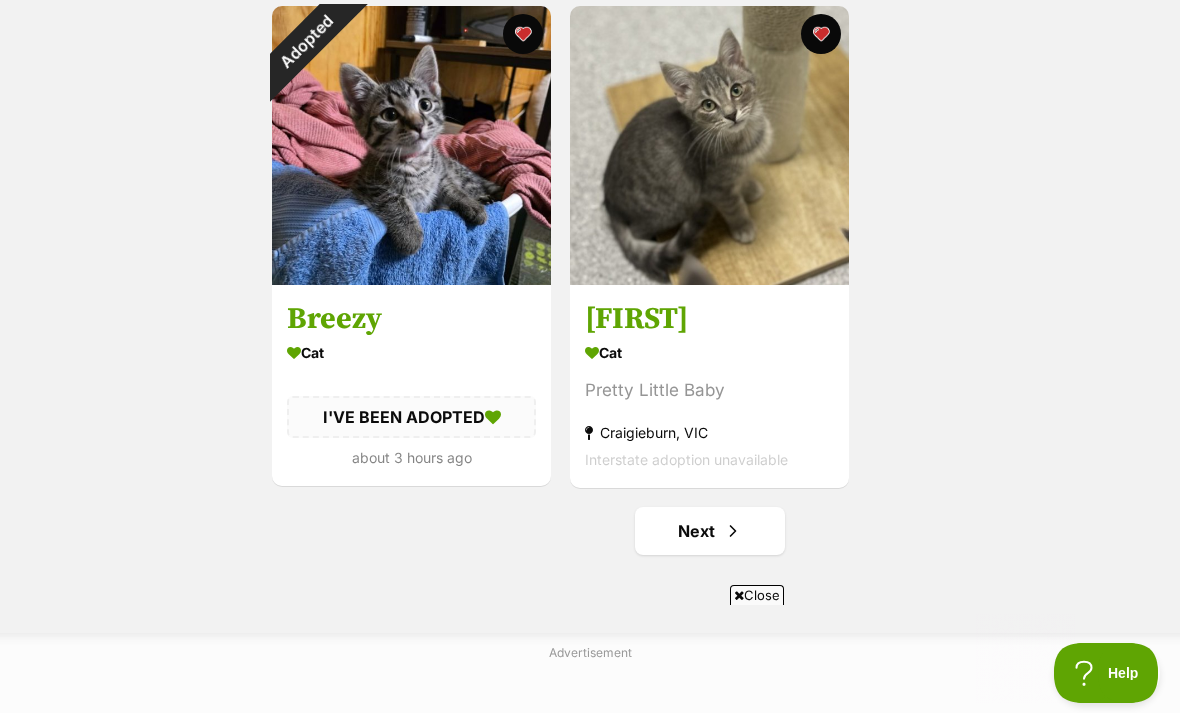 click on "Next" at bounding box center [710, 531] 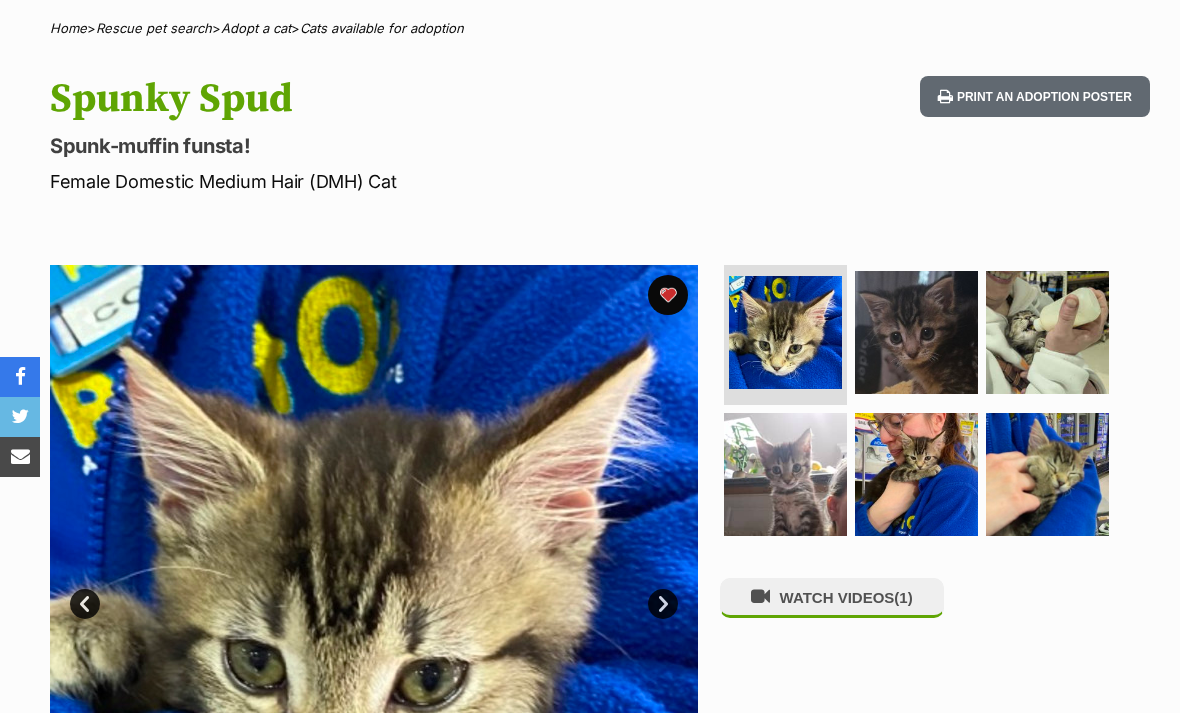 scroll, scrollTop: 260, scrollLeft: 0, axis: vertical 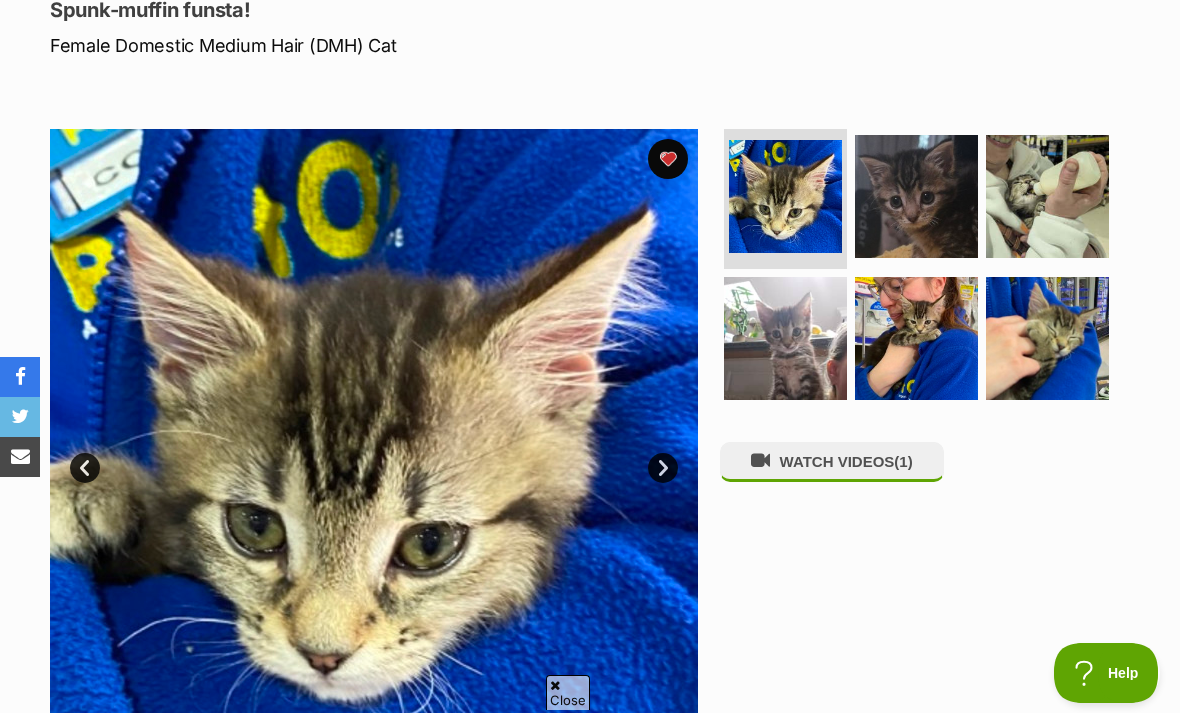 click at bounding box center (916, 338) 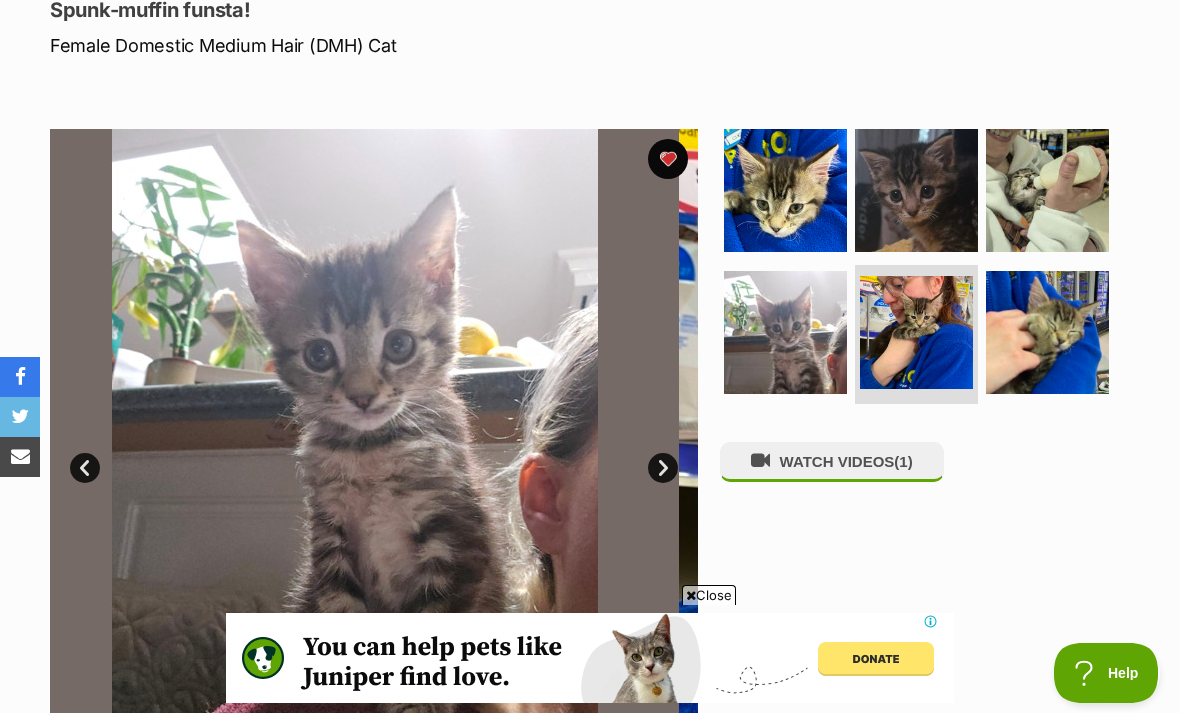 scroll, scrollTop: 0, scrollLeft: 0, axis: both 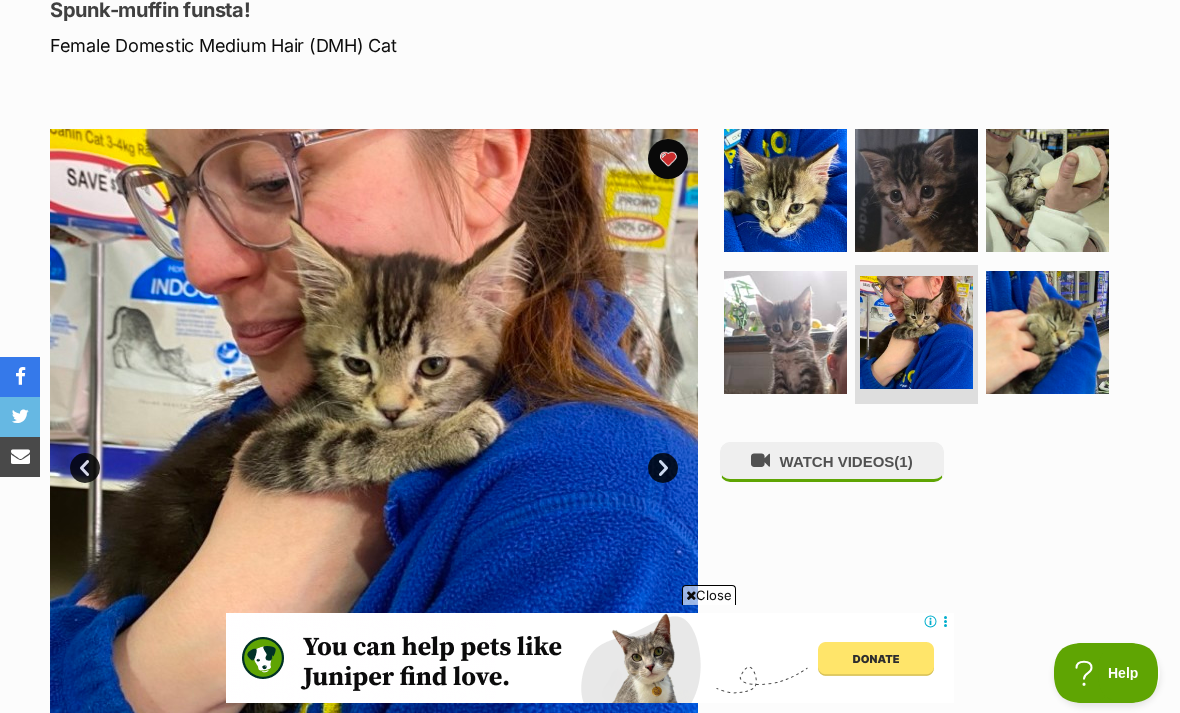 click at bounding box center [1047, 332] 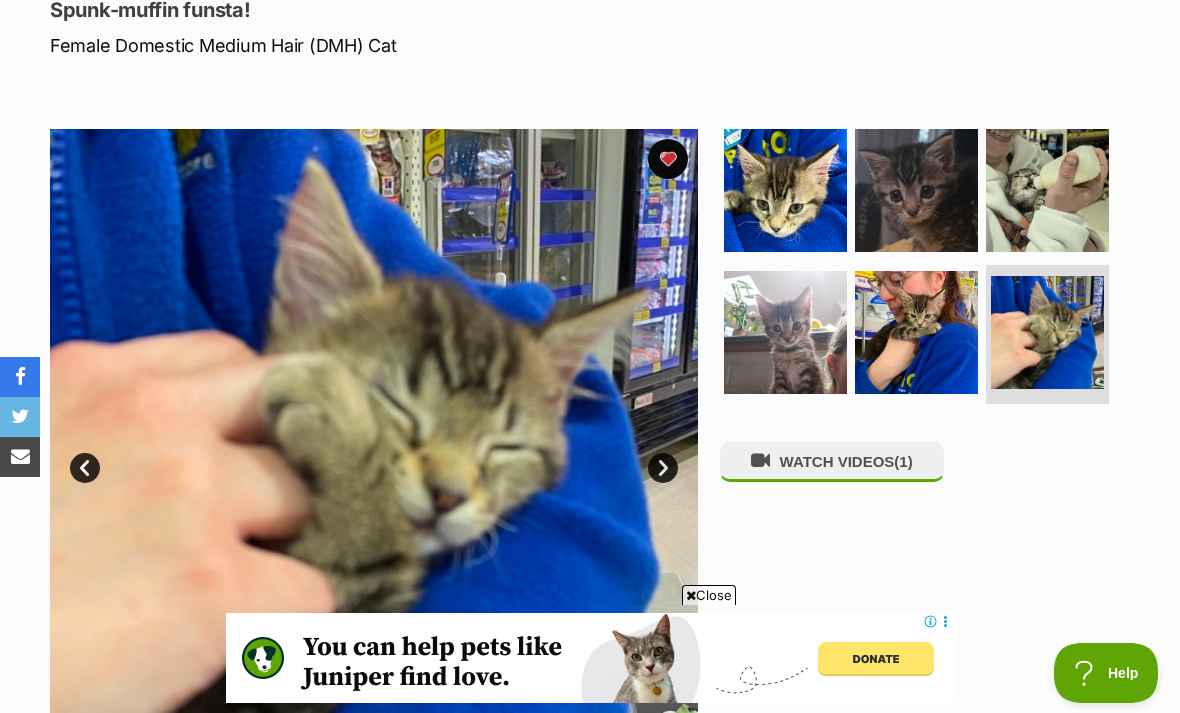 scroll, scrollTop: 0, scrollLeft: 0, axis: both 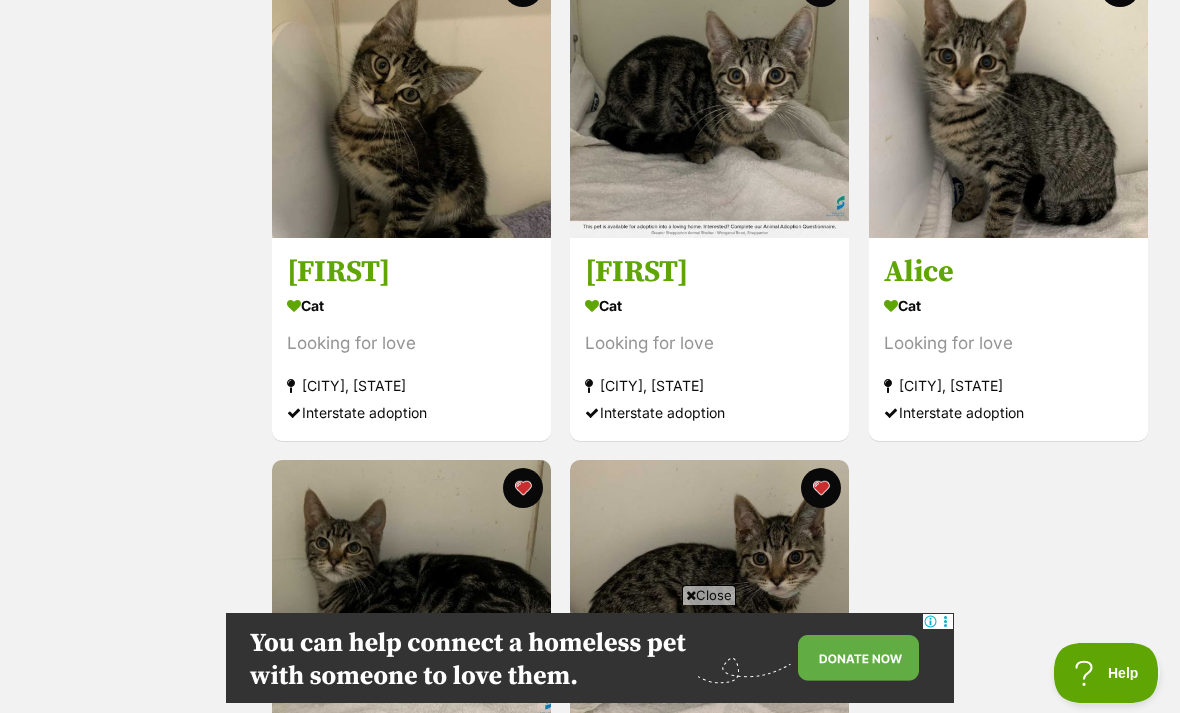click on "Looking for love" at bounding box center (411, 343) 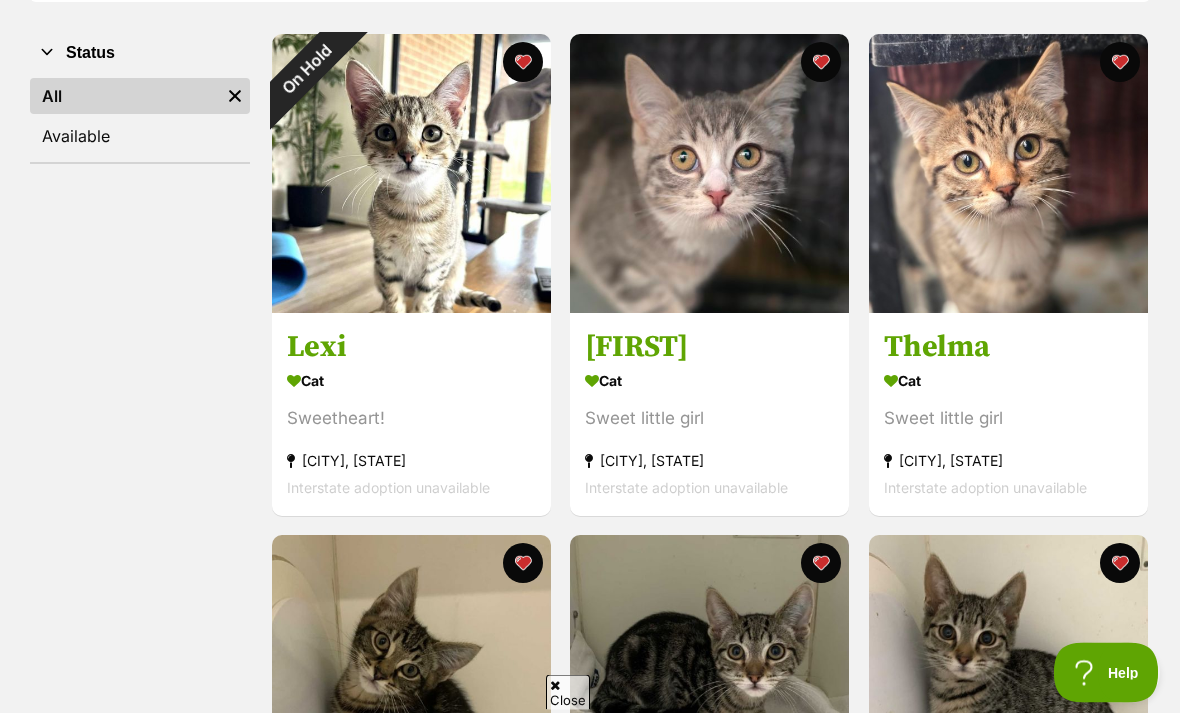 scroll, scrollTop: 373, scrollLeft: 0, axis: vertical 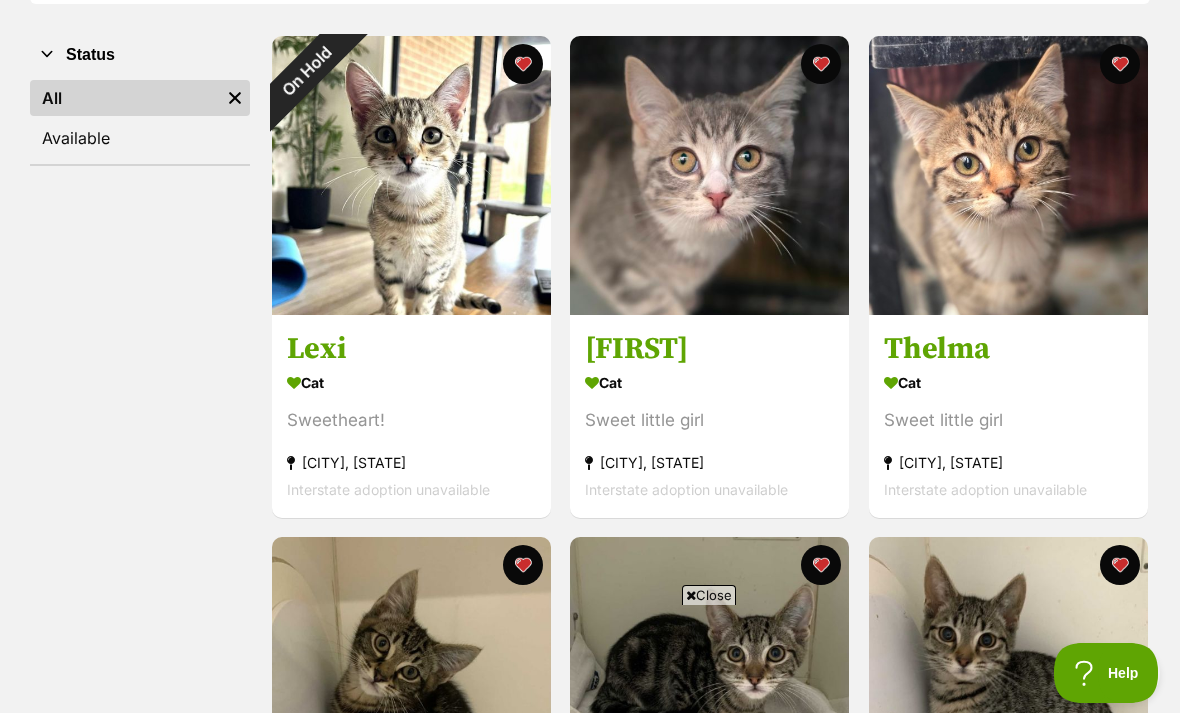click on "Thelma" at bounding box center [1008, 349] 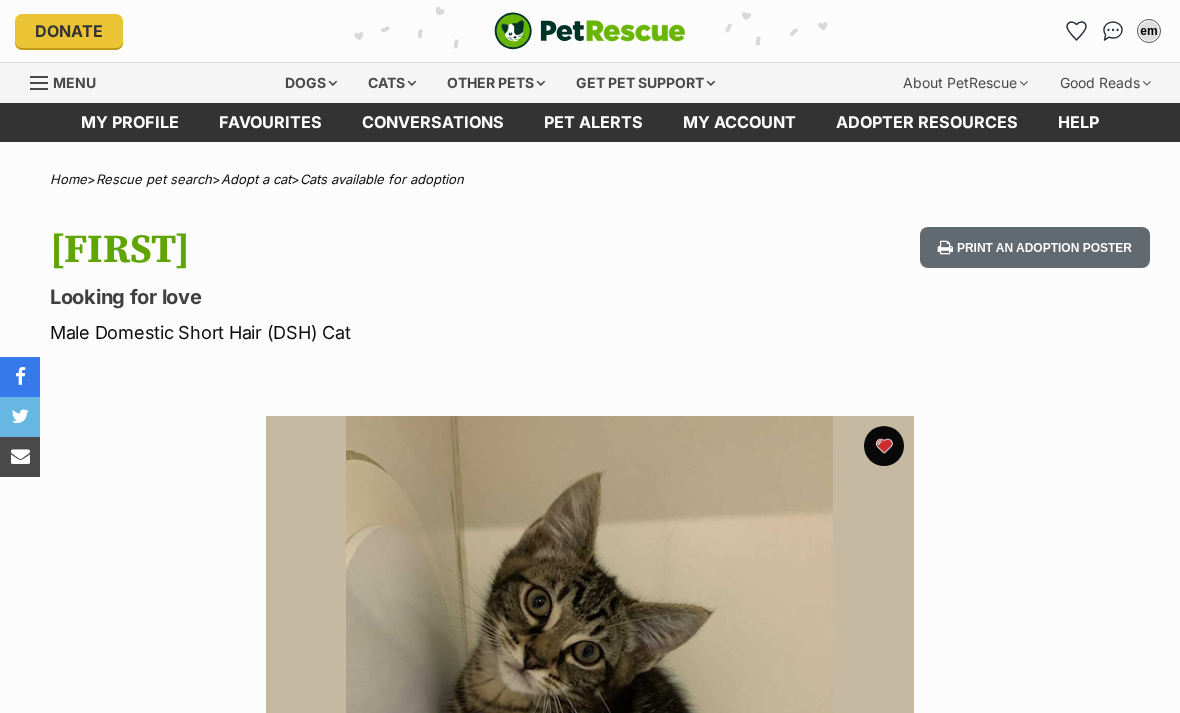 scroll, scrollTop: 0, scrollLeft: 0, axis: both 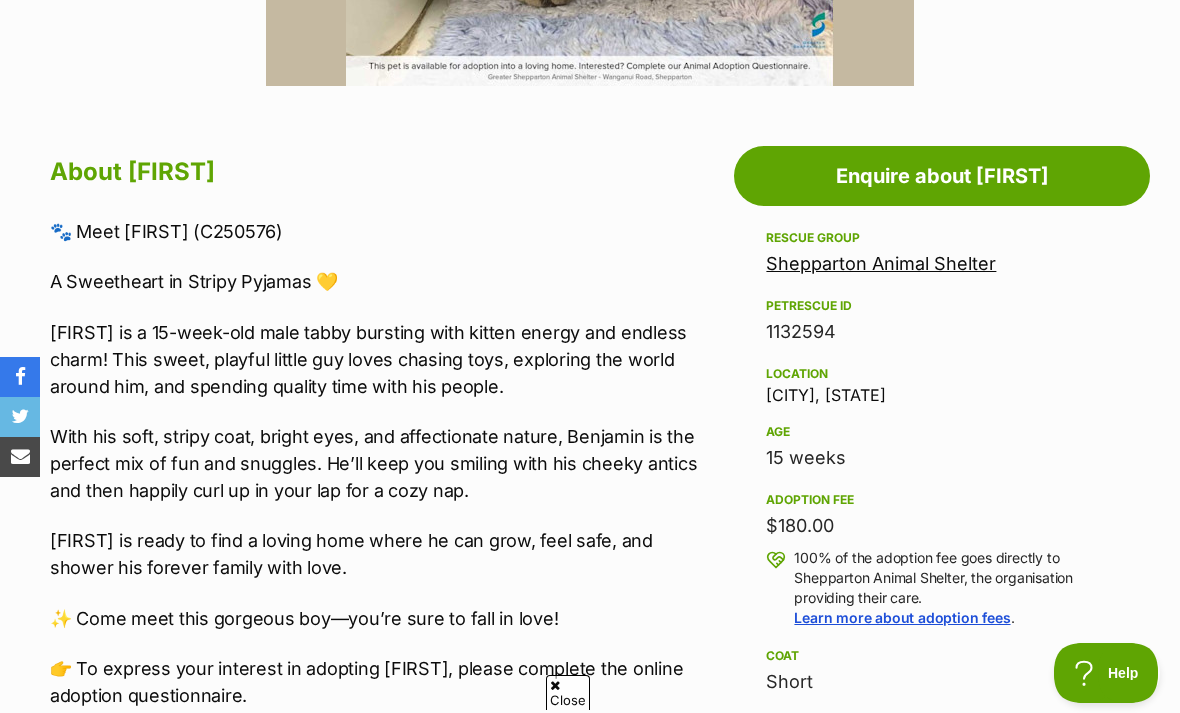 click on "Shepparton Animal Shelter" at bounding box center (881, 263) 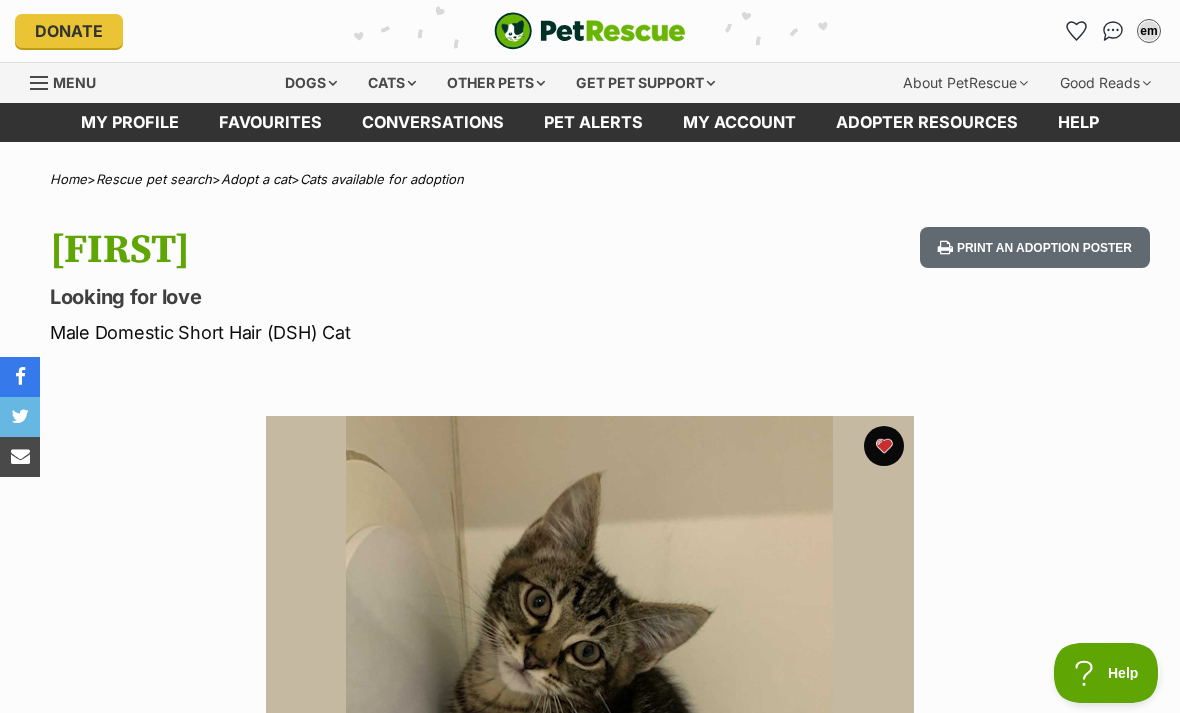 scroll, scrollTop: 0, scrollLeft: 0, axis: both 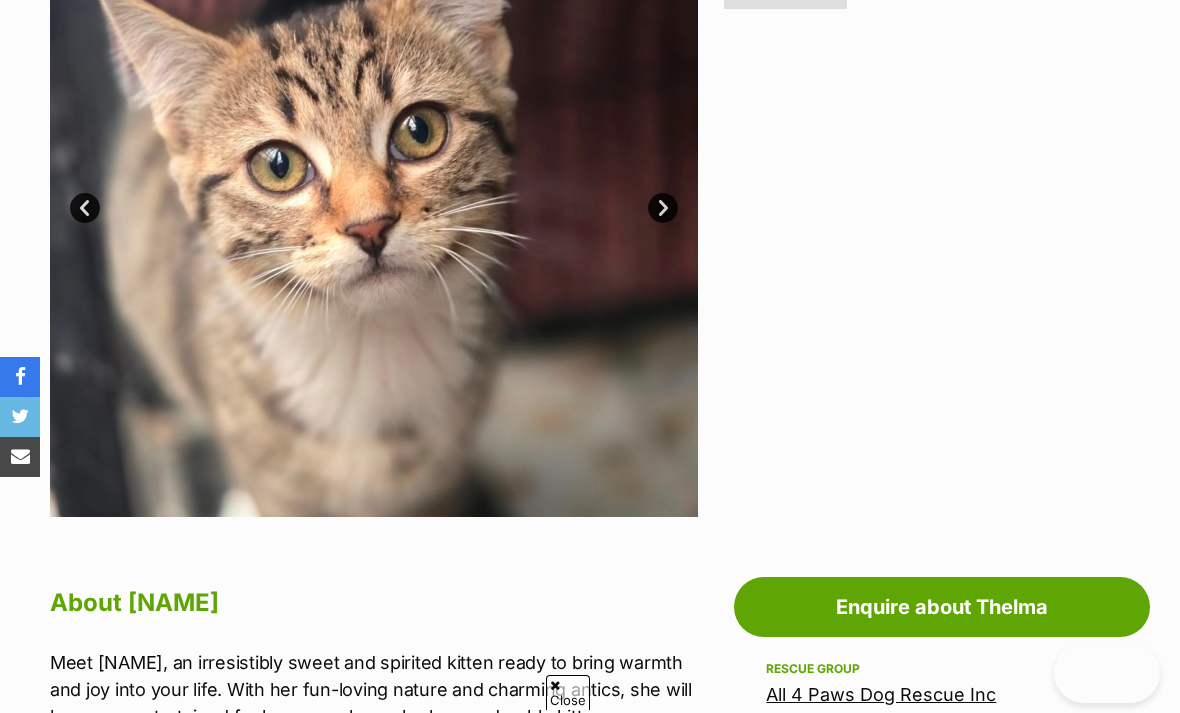 click on "All 4 Paws Dog Rescue Inc" at bounding box center [881, 694] 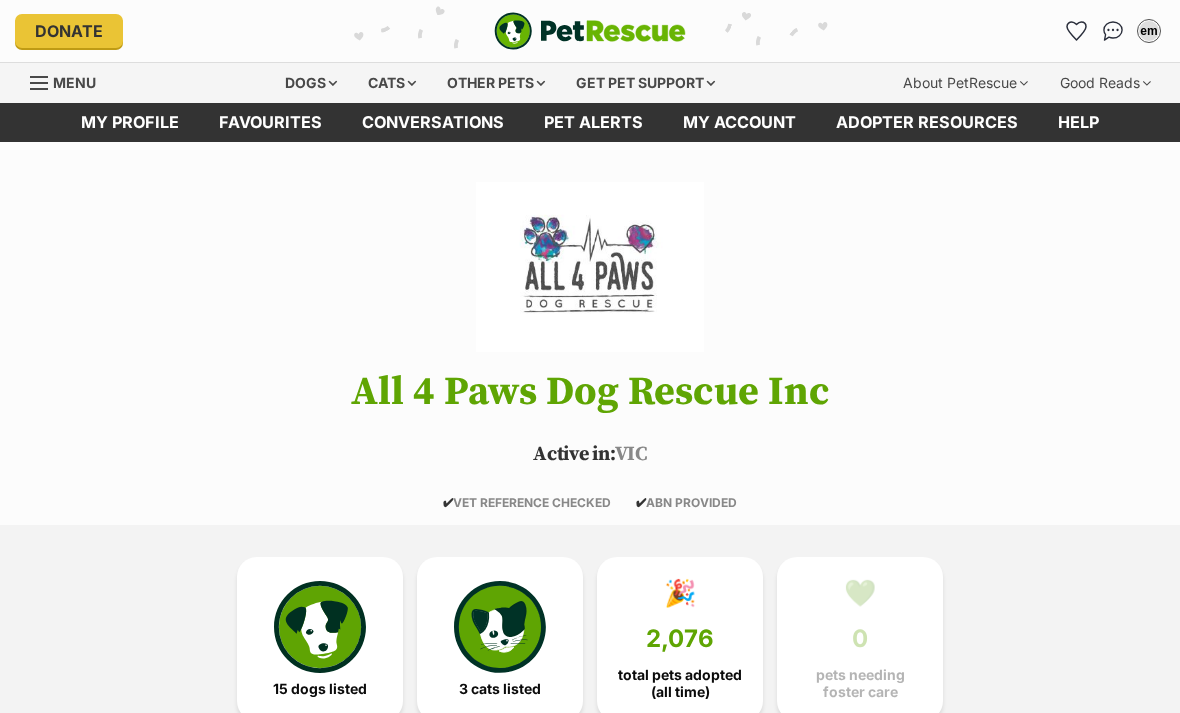 scroll, scrollTop: 0, scrollLeft: 0, axis: both 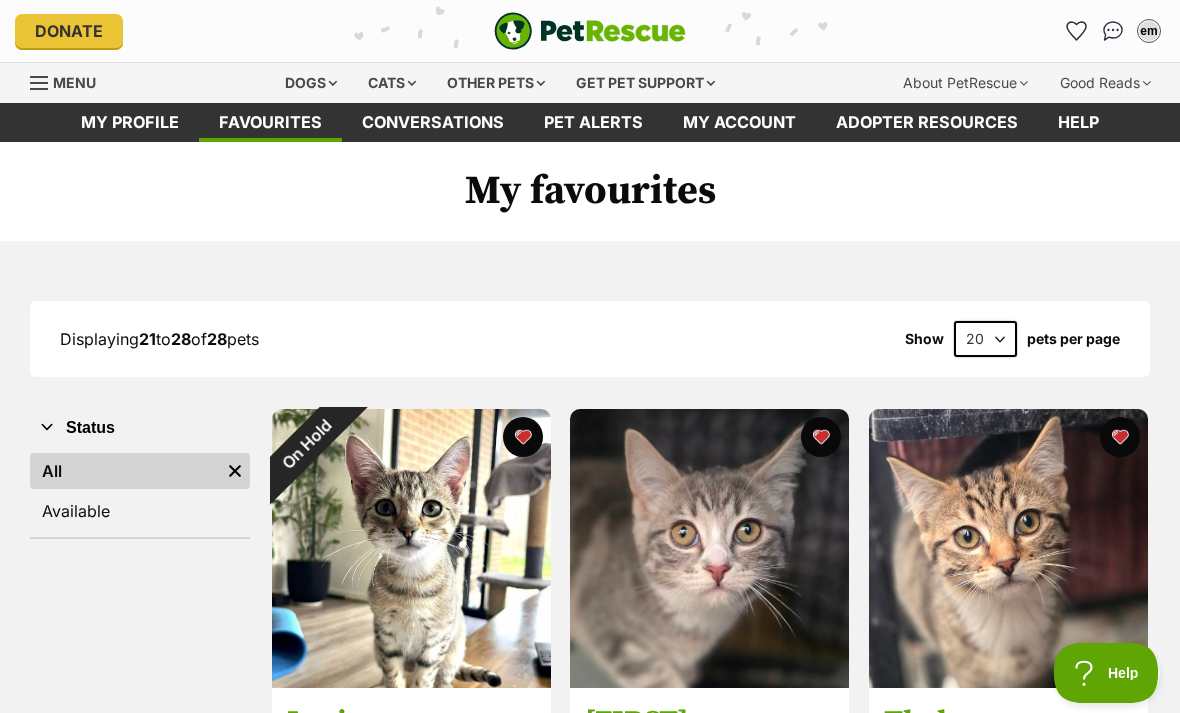 click on "20 40 60" at bounding box center (985, 339) 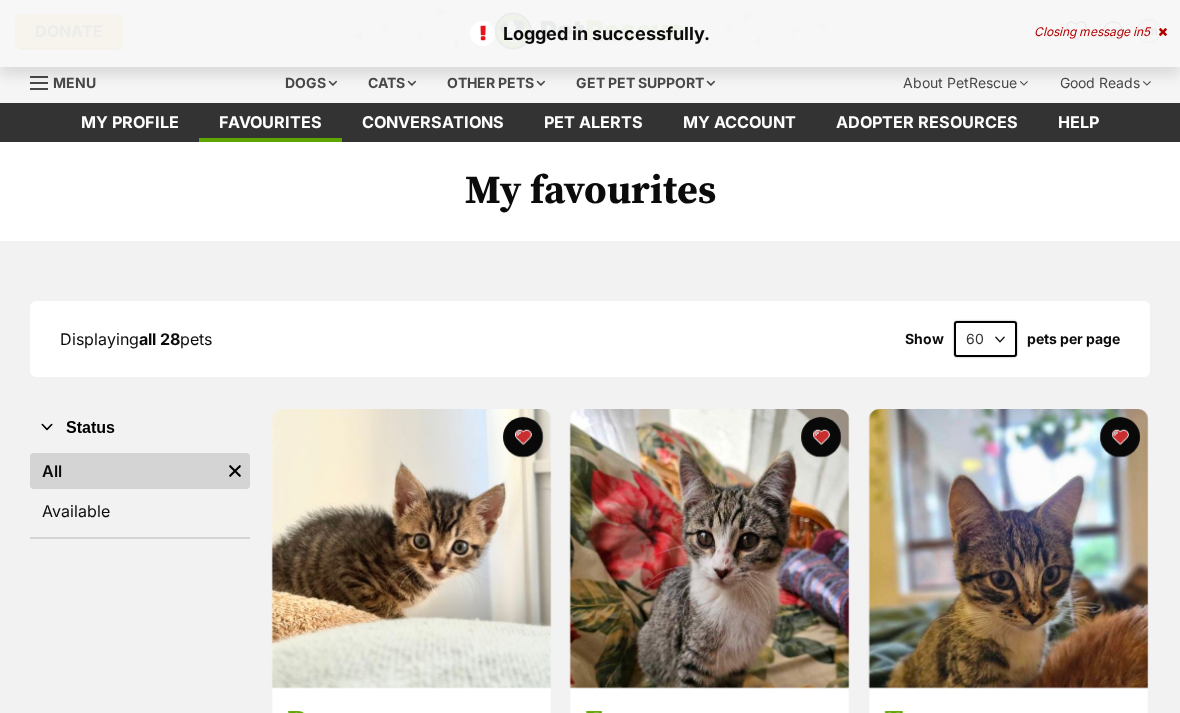 scroll, scrollTop: 0, scrollLeft: 0, axis: both 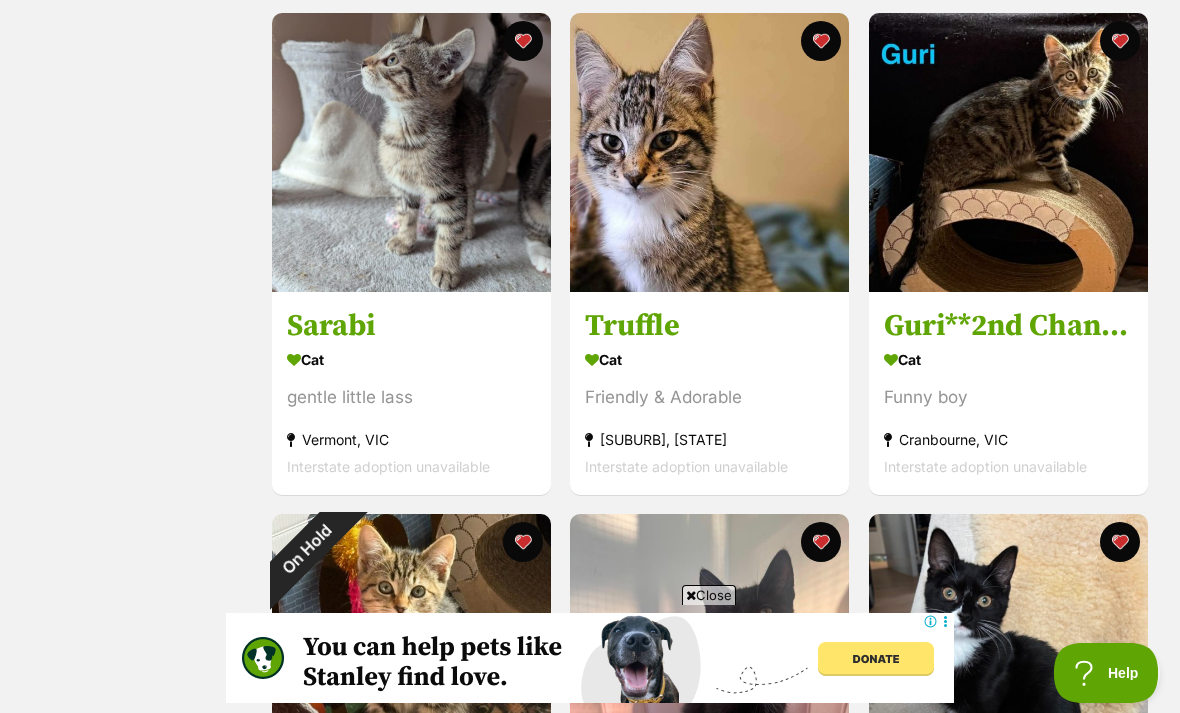 click on "Cat" at bounding box center [411, 359] 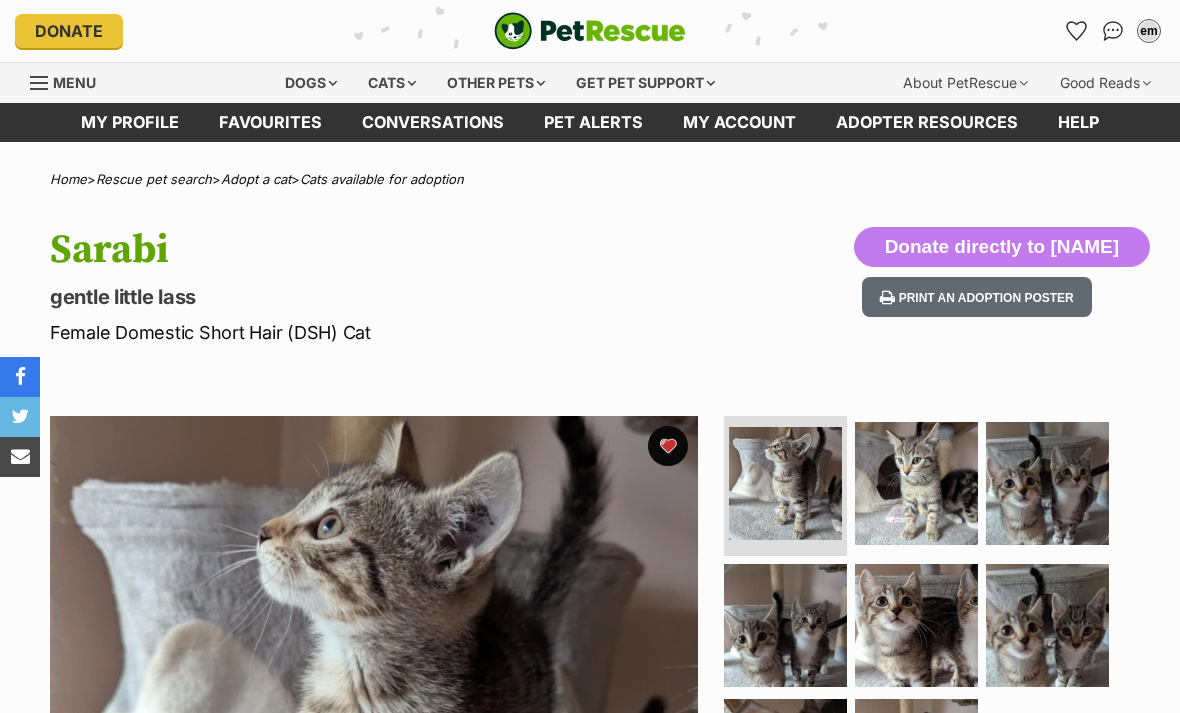 scroll, scrollTop: 0, scrollLeft: 0, axis: both 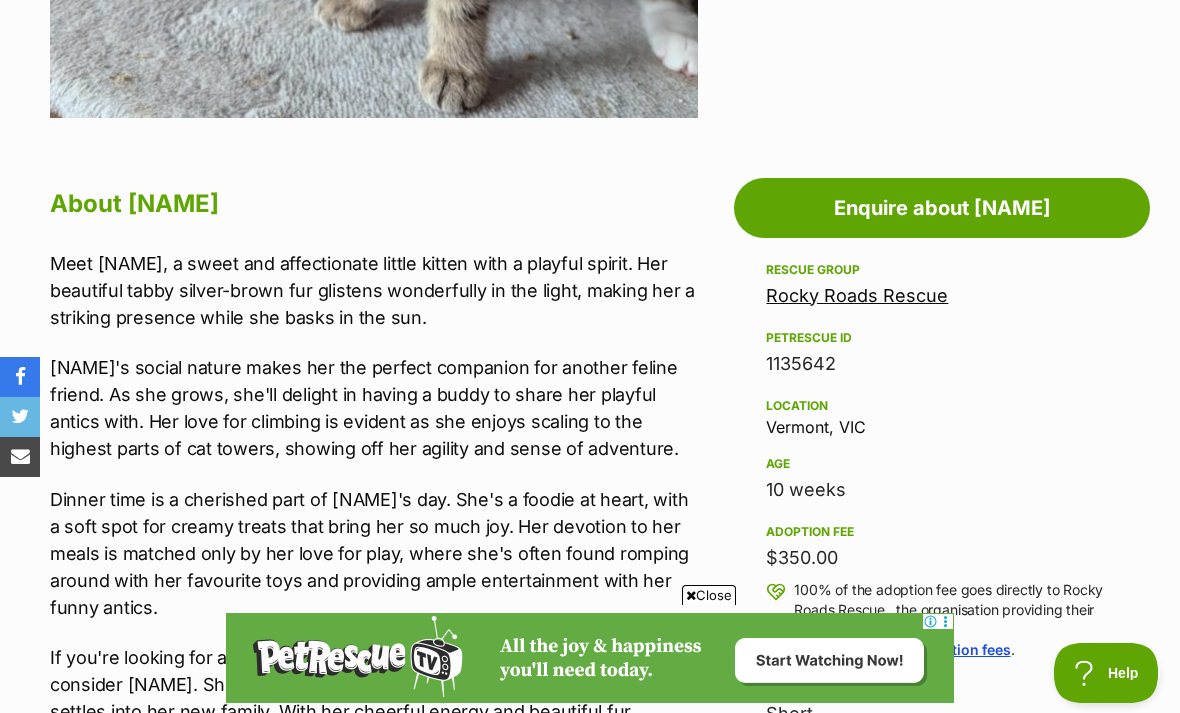 click on "Rocky Roads Rescue" at bounding box center (857, 295) 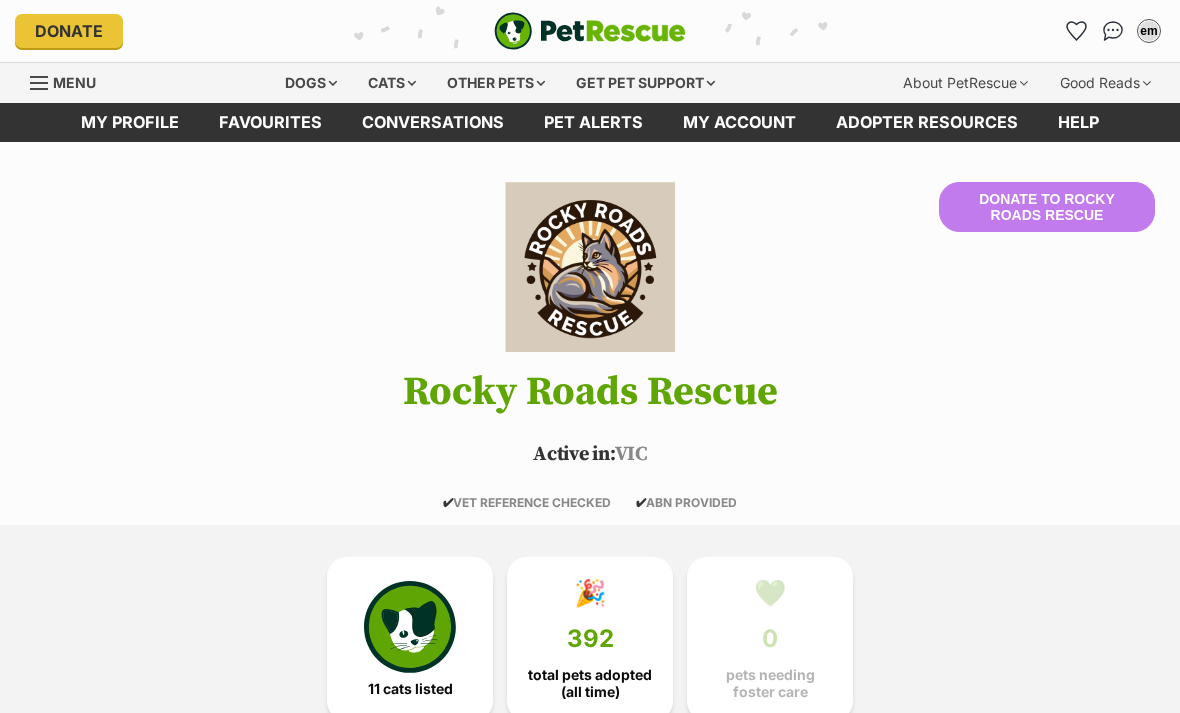 scroll, scrollTop: 0, scrollLeft: 0, axis: both 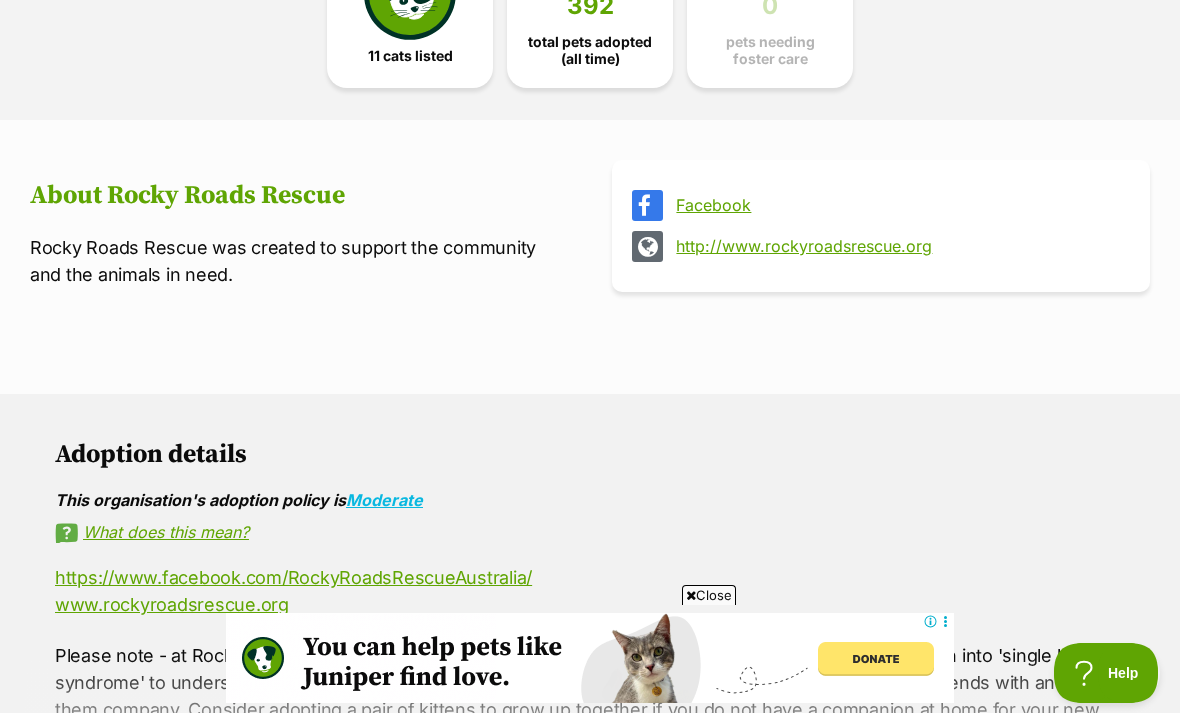 click on "http://www.rockyroadsrescue.org" at bounding box center (899, 246) 